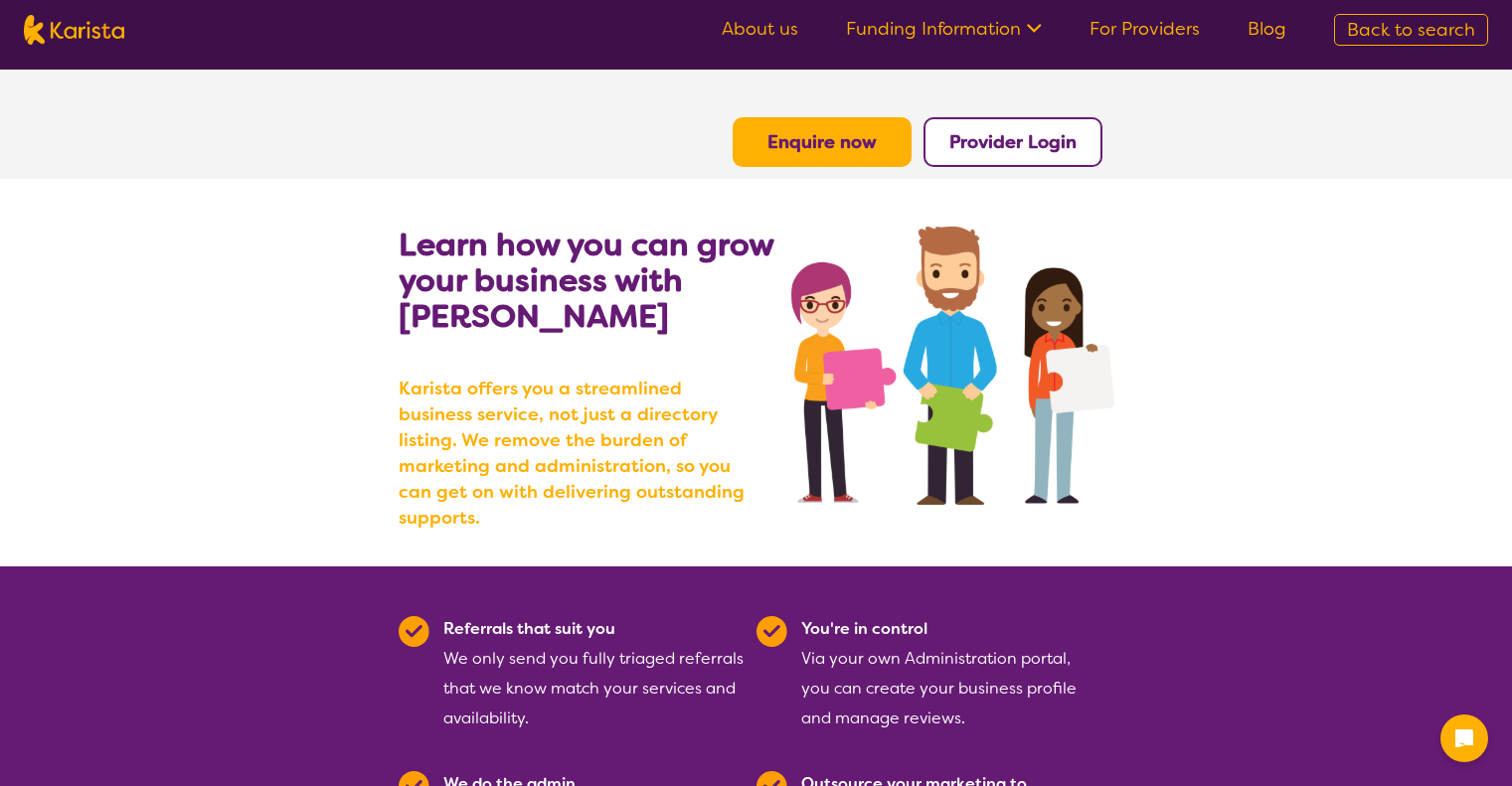 scroll, scrollTop: 0, scrollLeft: 0, axis: both 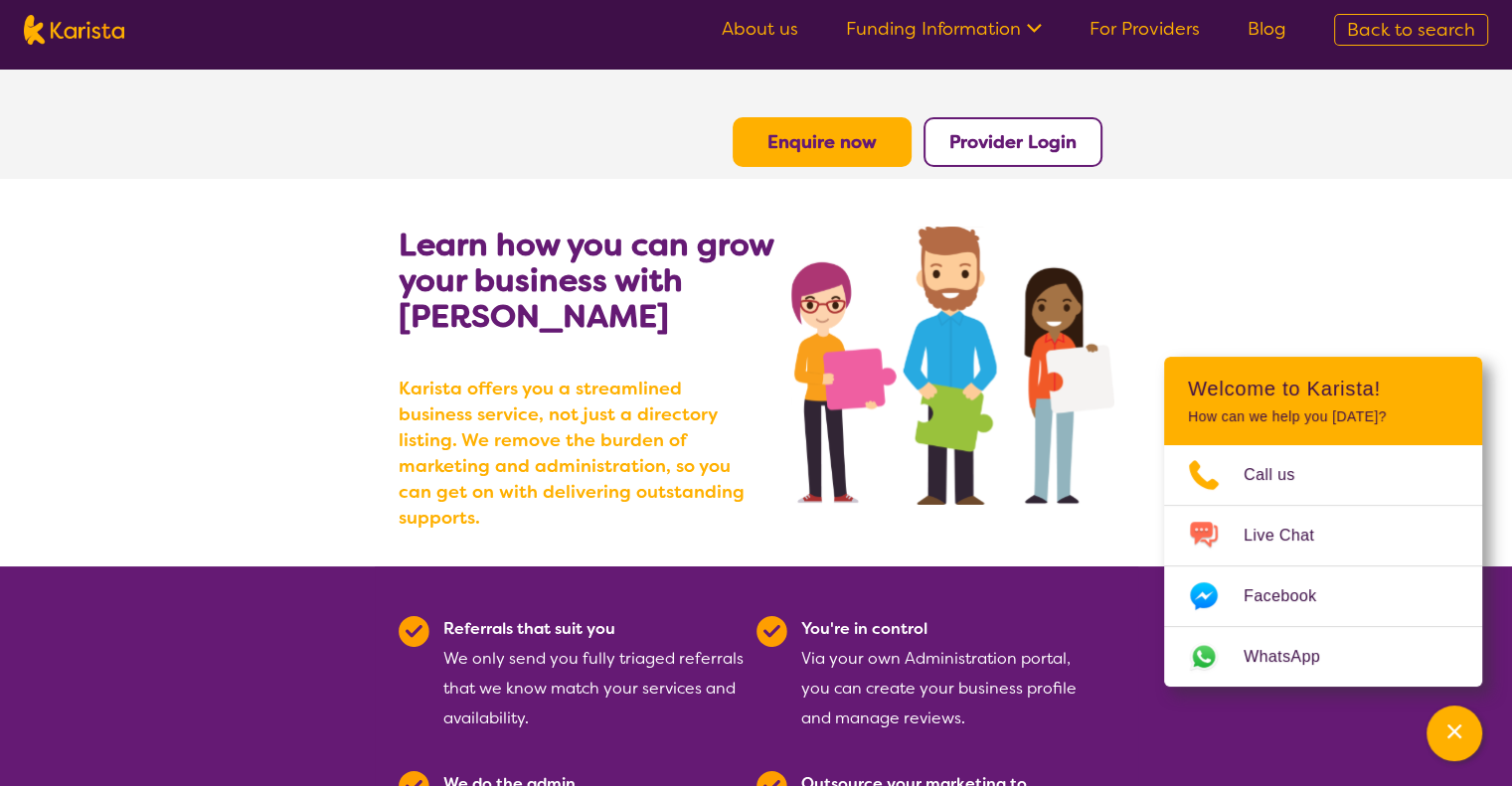 click on "For Providers" at bounding box center (1144, 29) 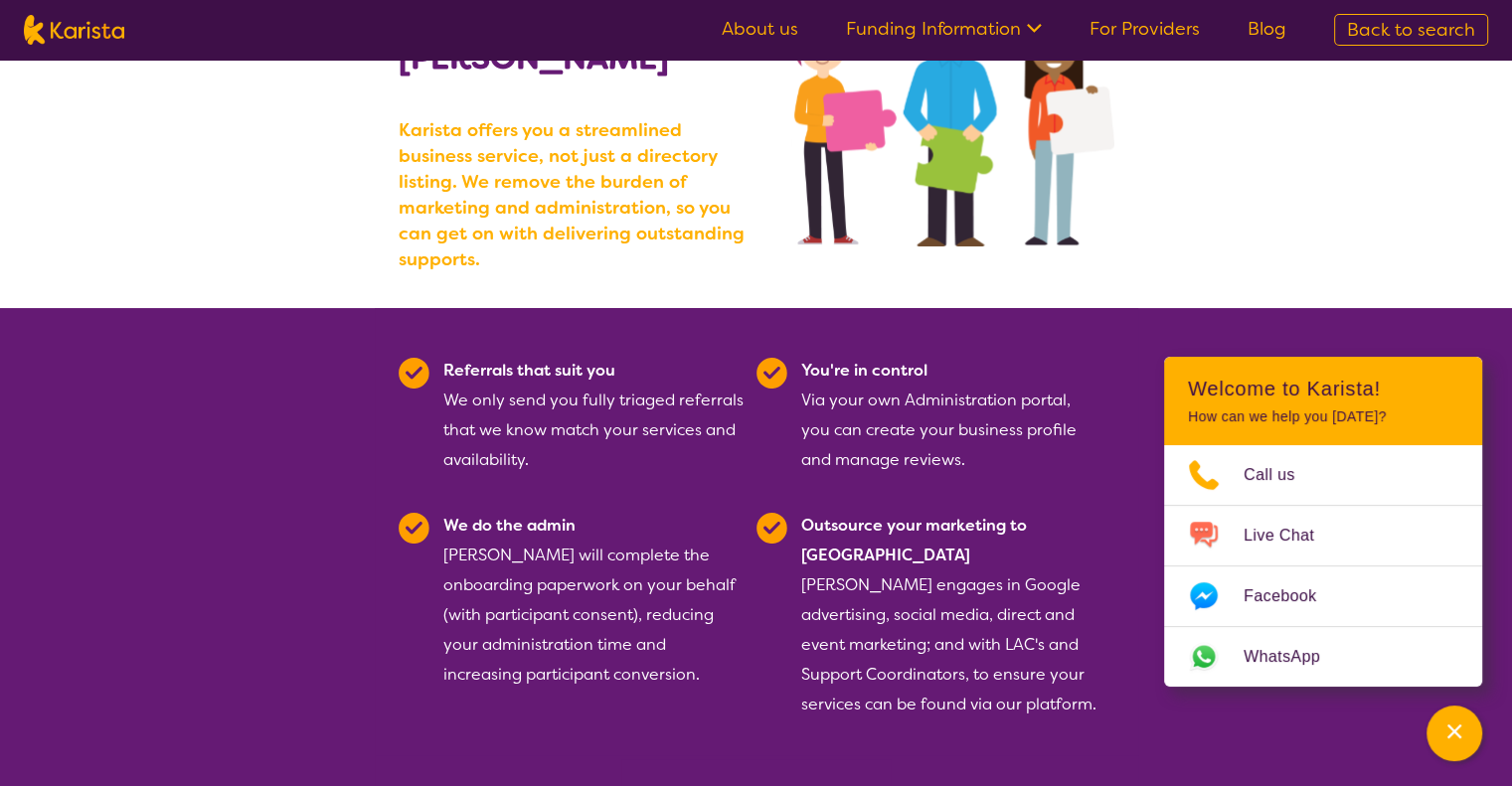 scroll, scrollTop: 397, scrollLeft: 0, axis: vertical 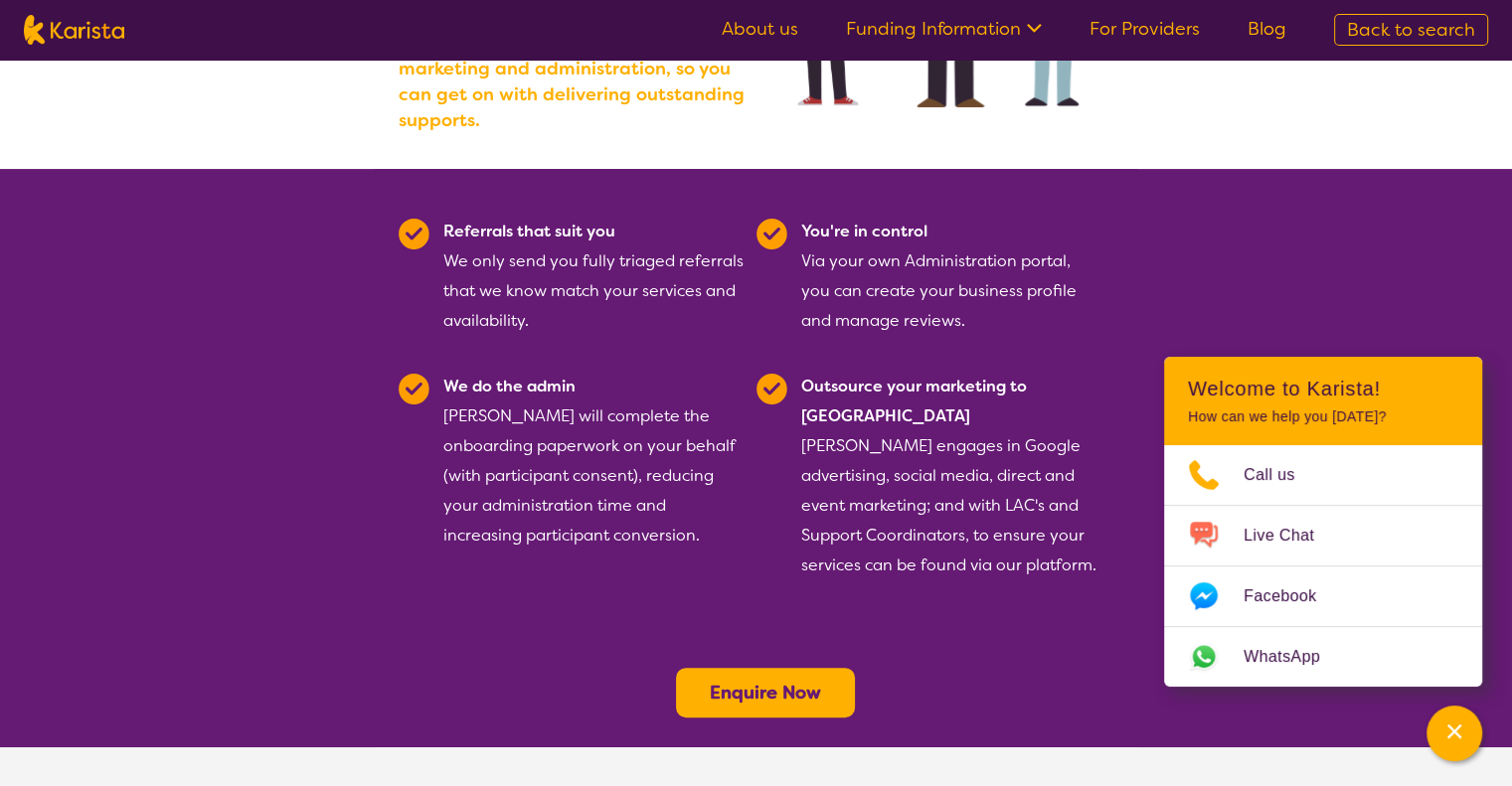 click on "Enquire Now" at bounding box center [765, 693] 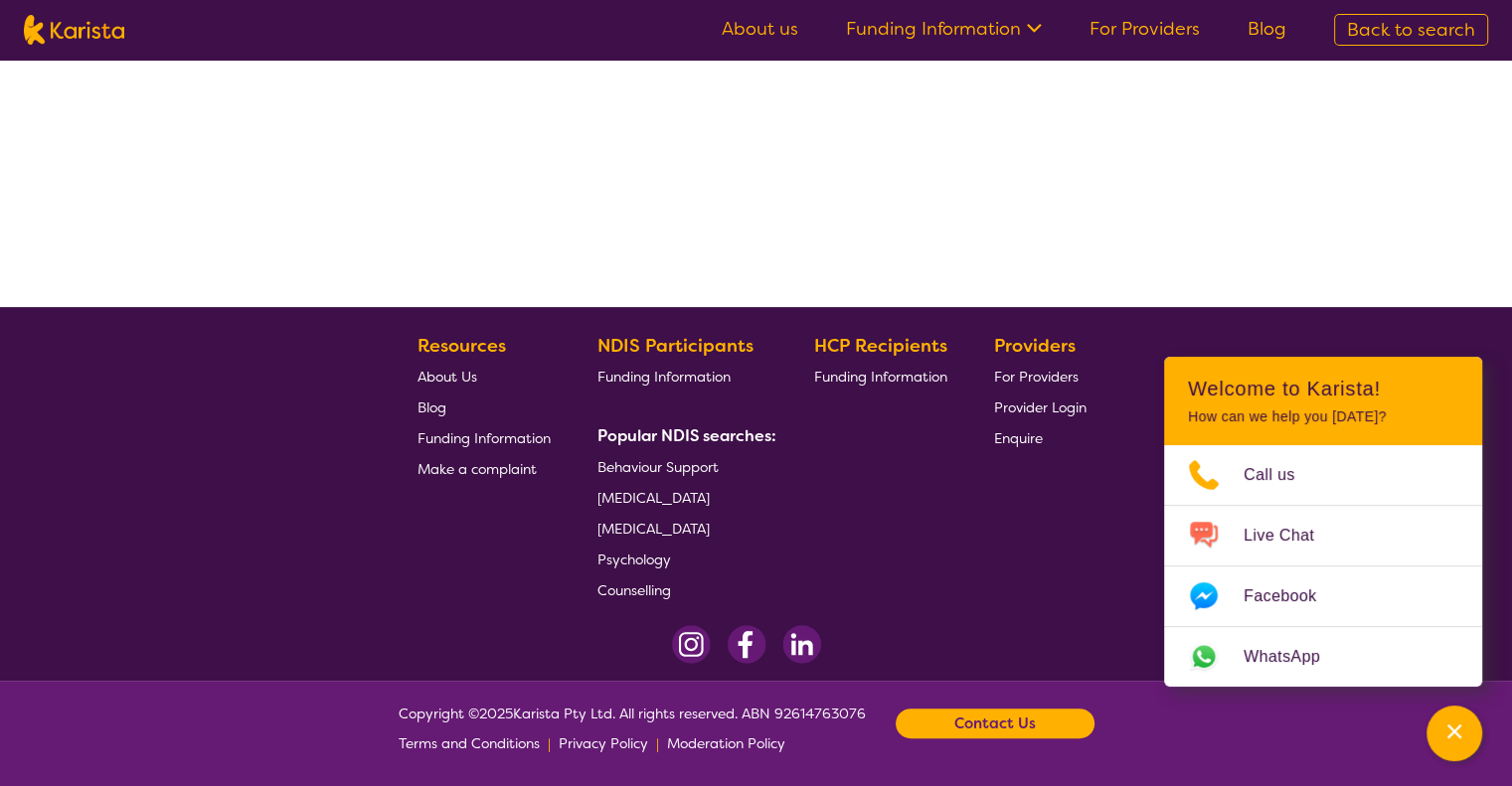 scroll, scrollTop: 387, scrollLeft: 0, axis: vertical 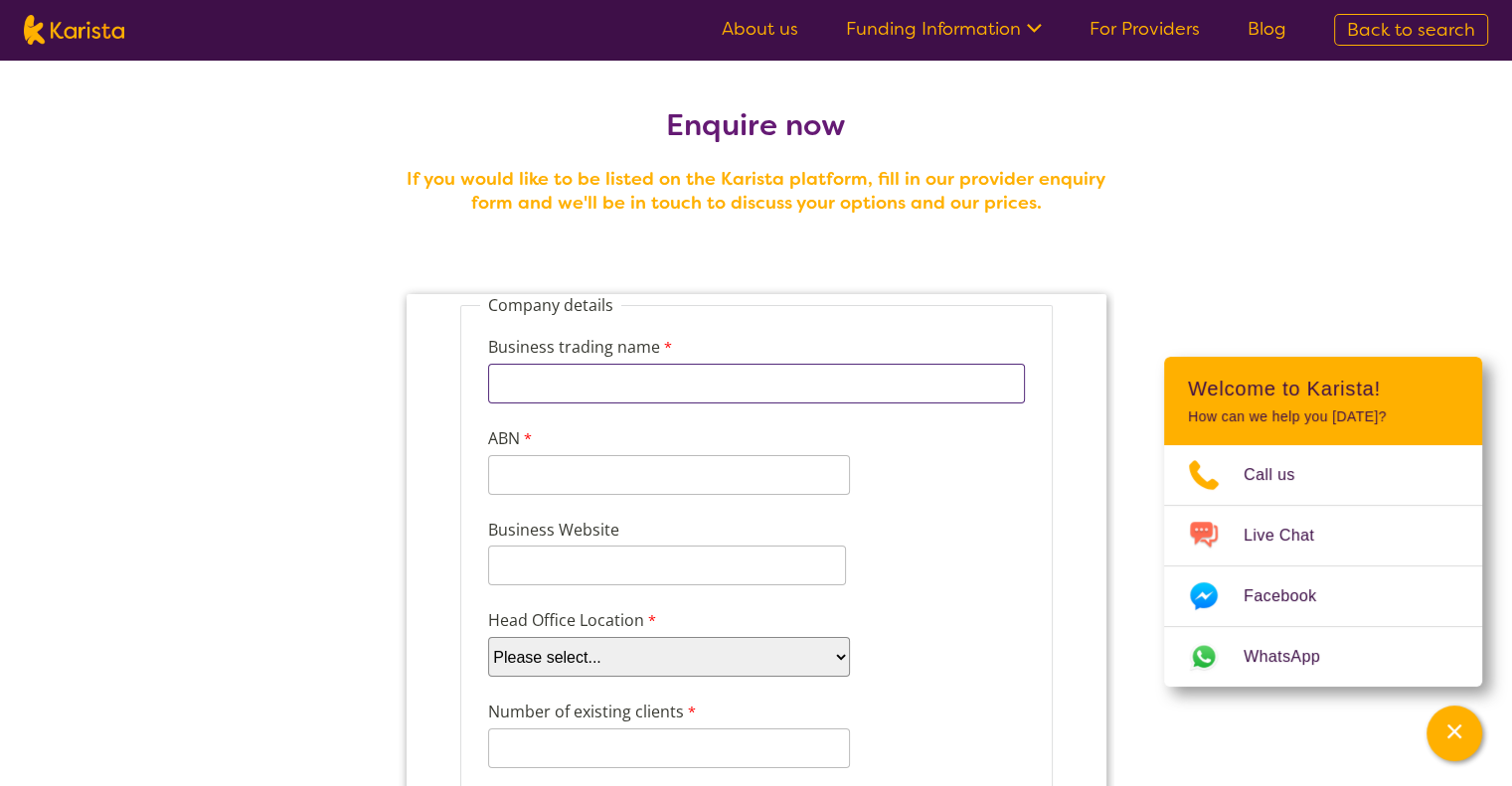 click on "Business trading name" at bounding box center (756, 384) 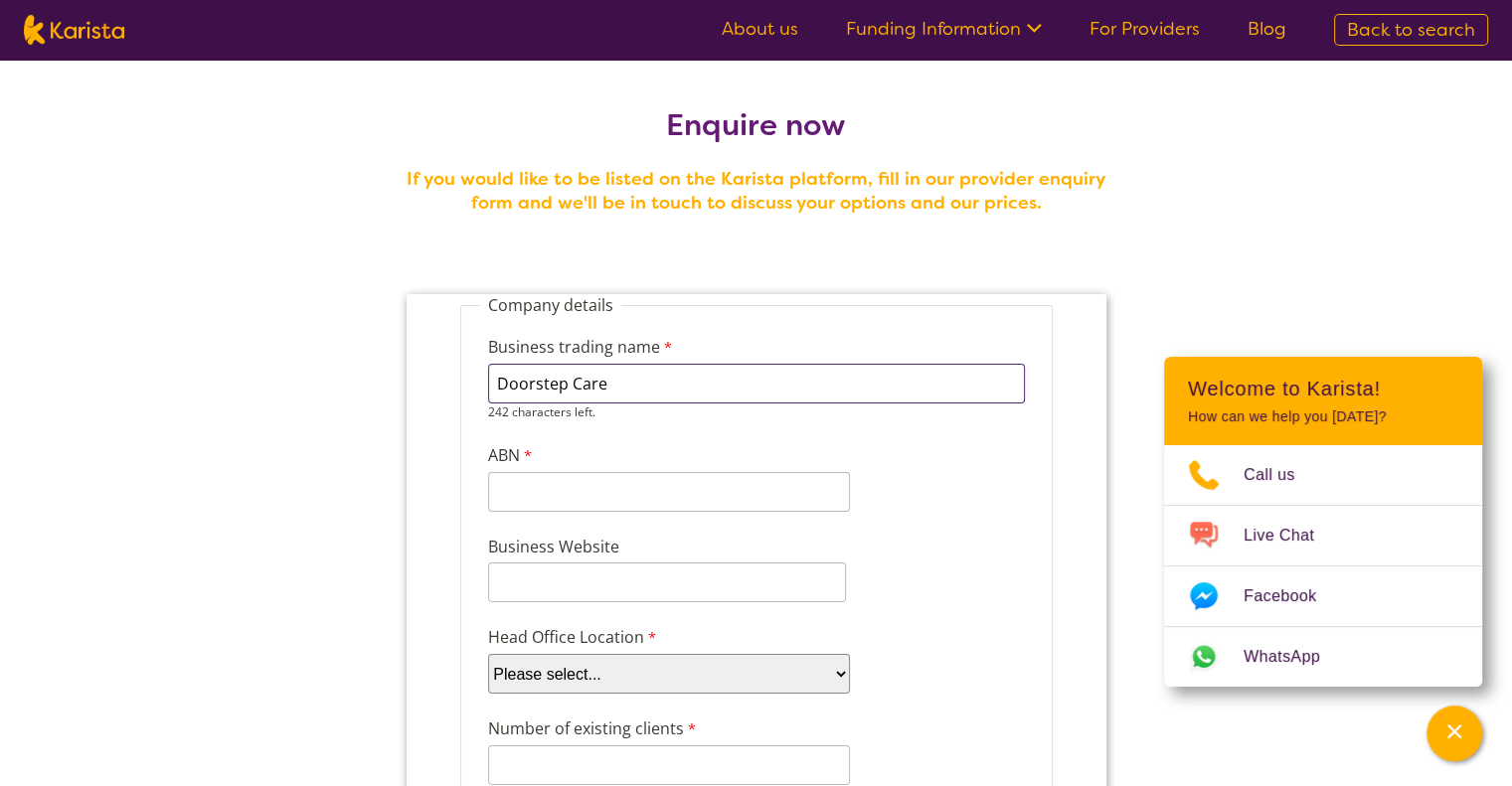 type on "Doorstep Care" 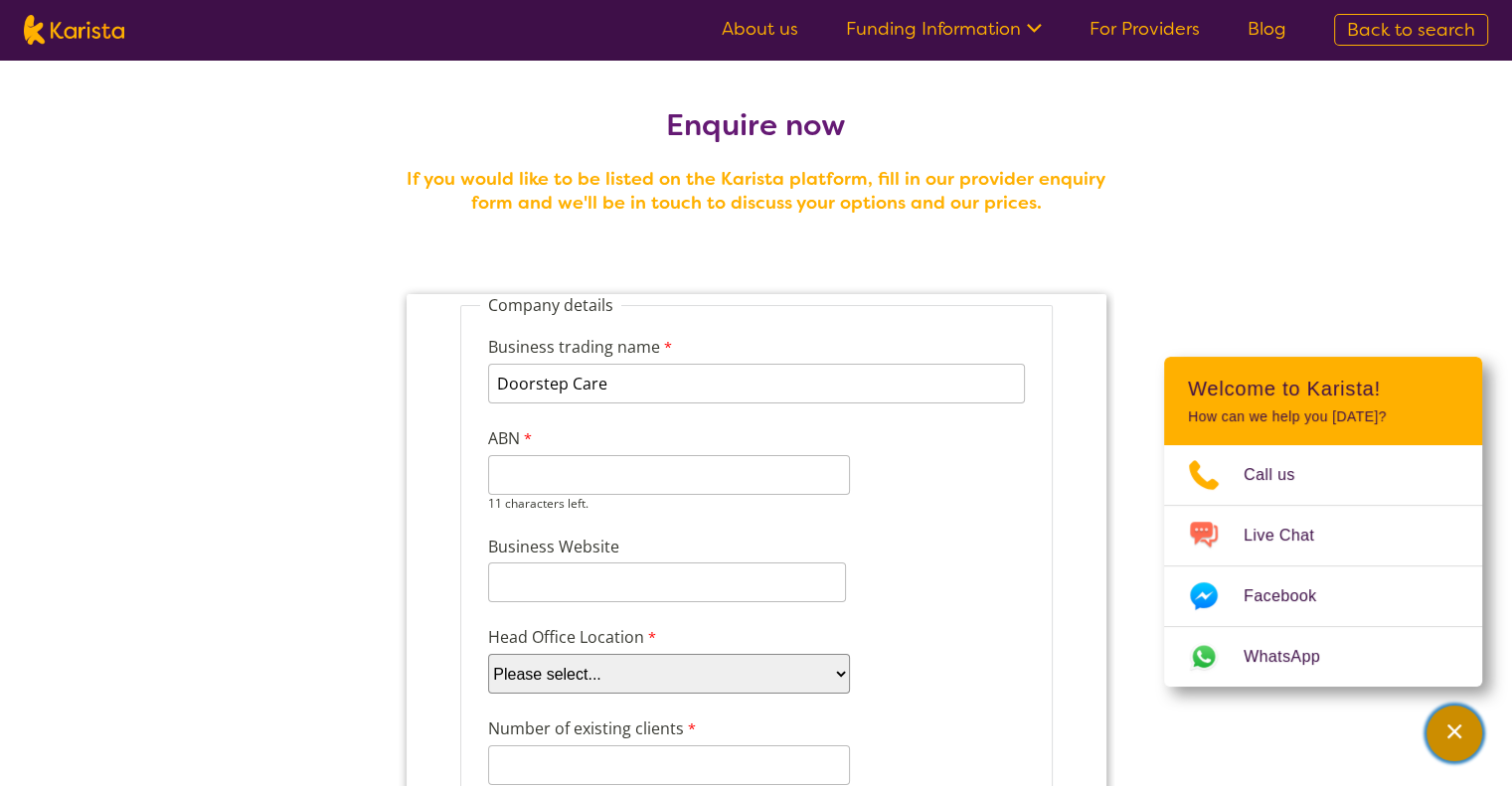 click at bounding box center [1454, 733] 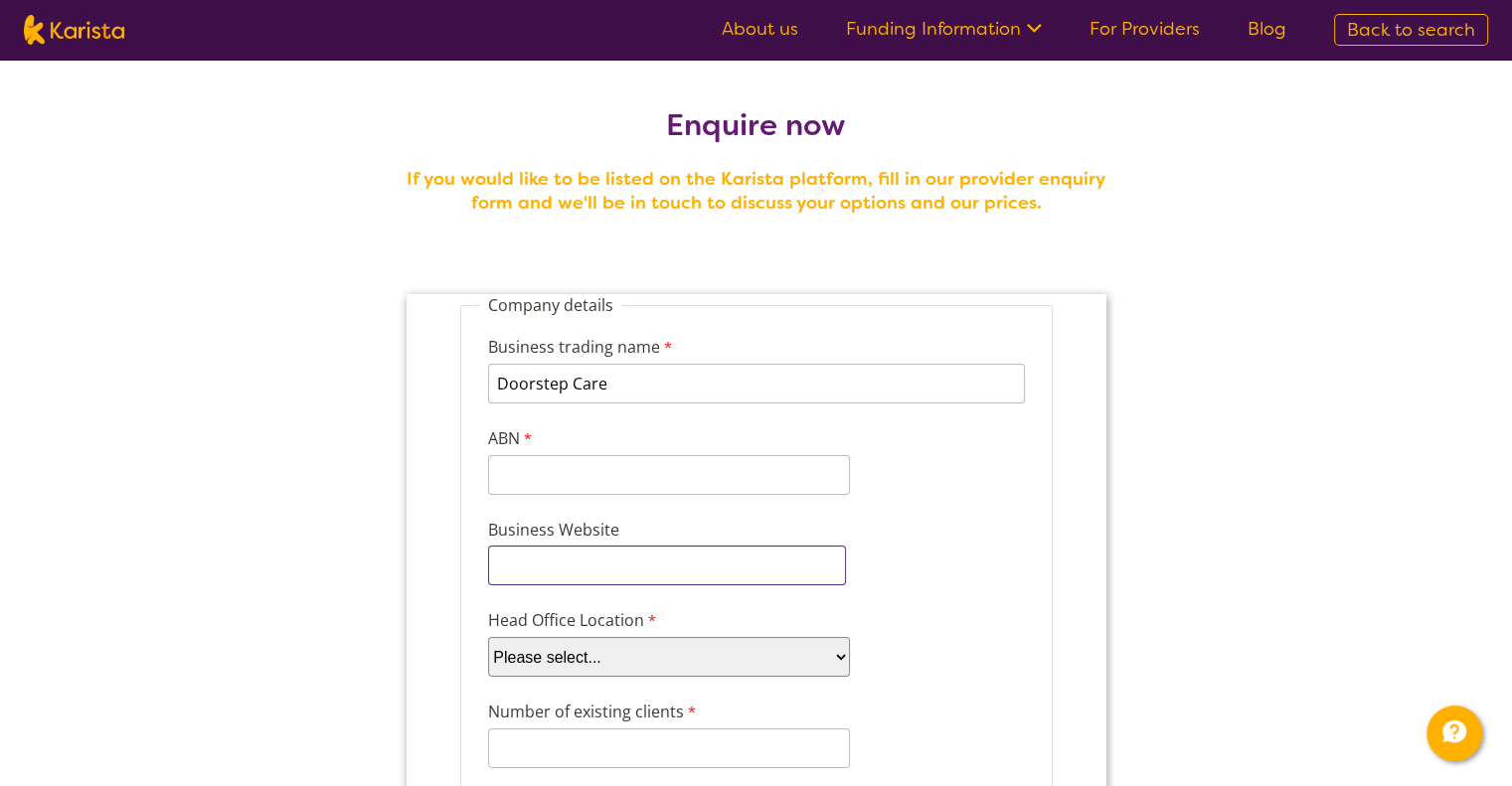 click on "Business Website" at bounding box center (666, 565) 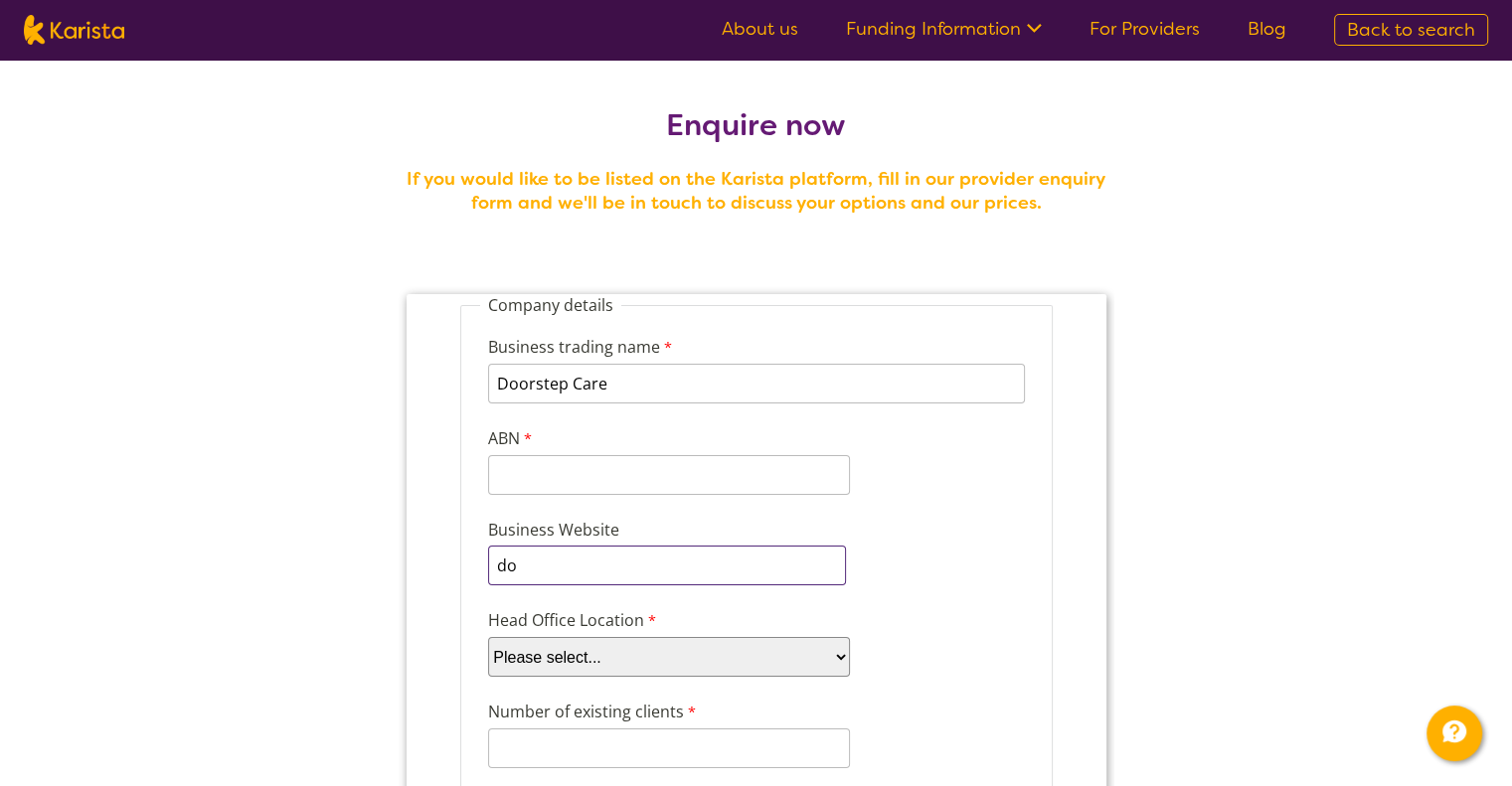 type on "d" 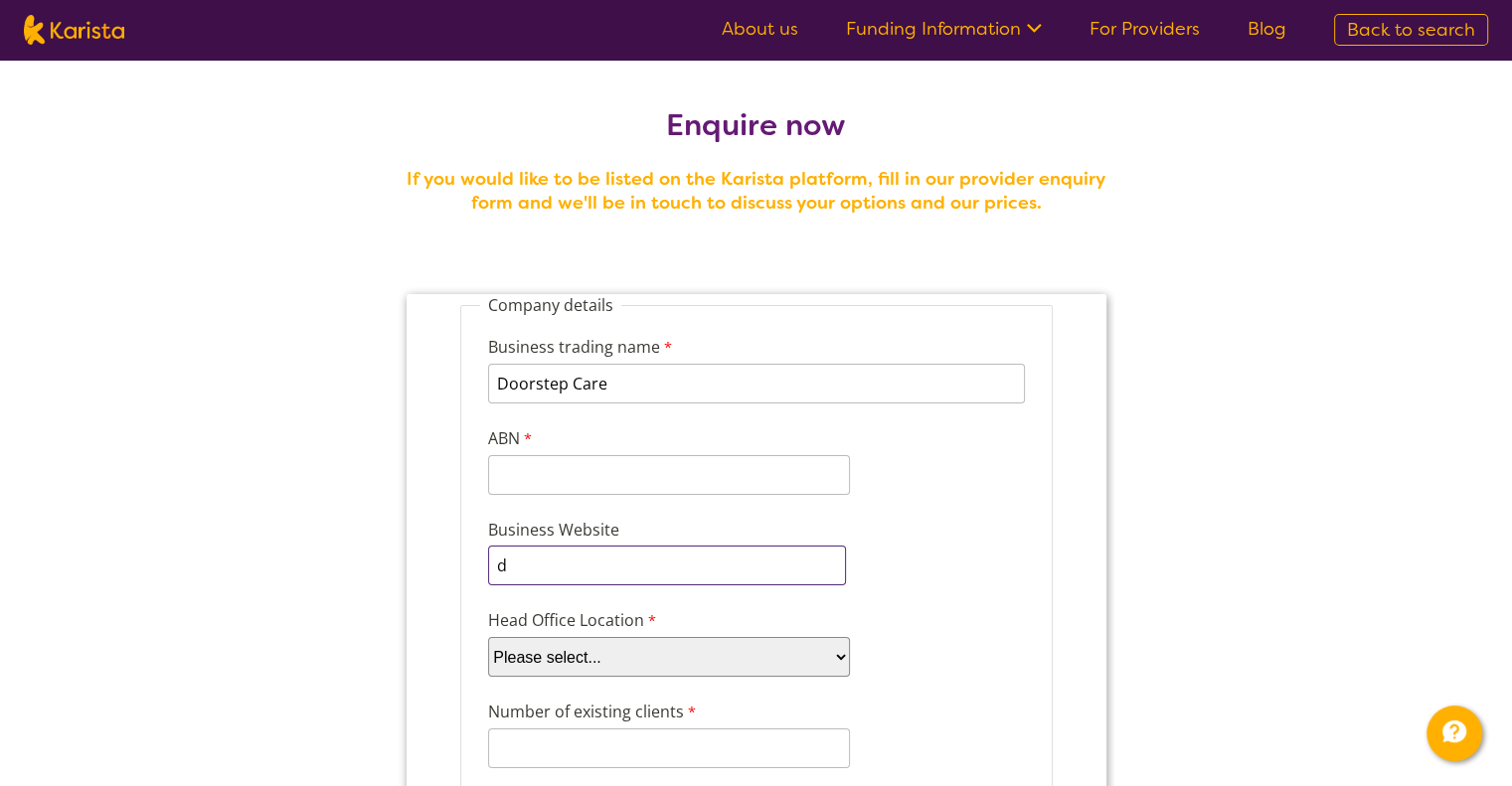 type 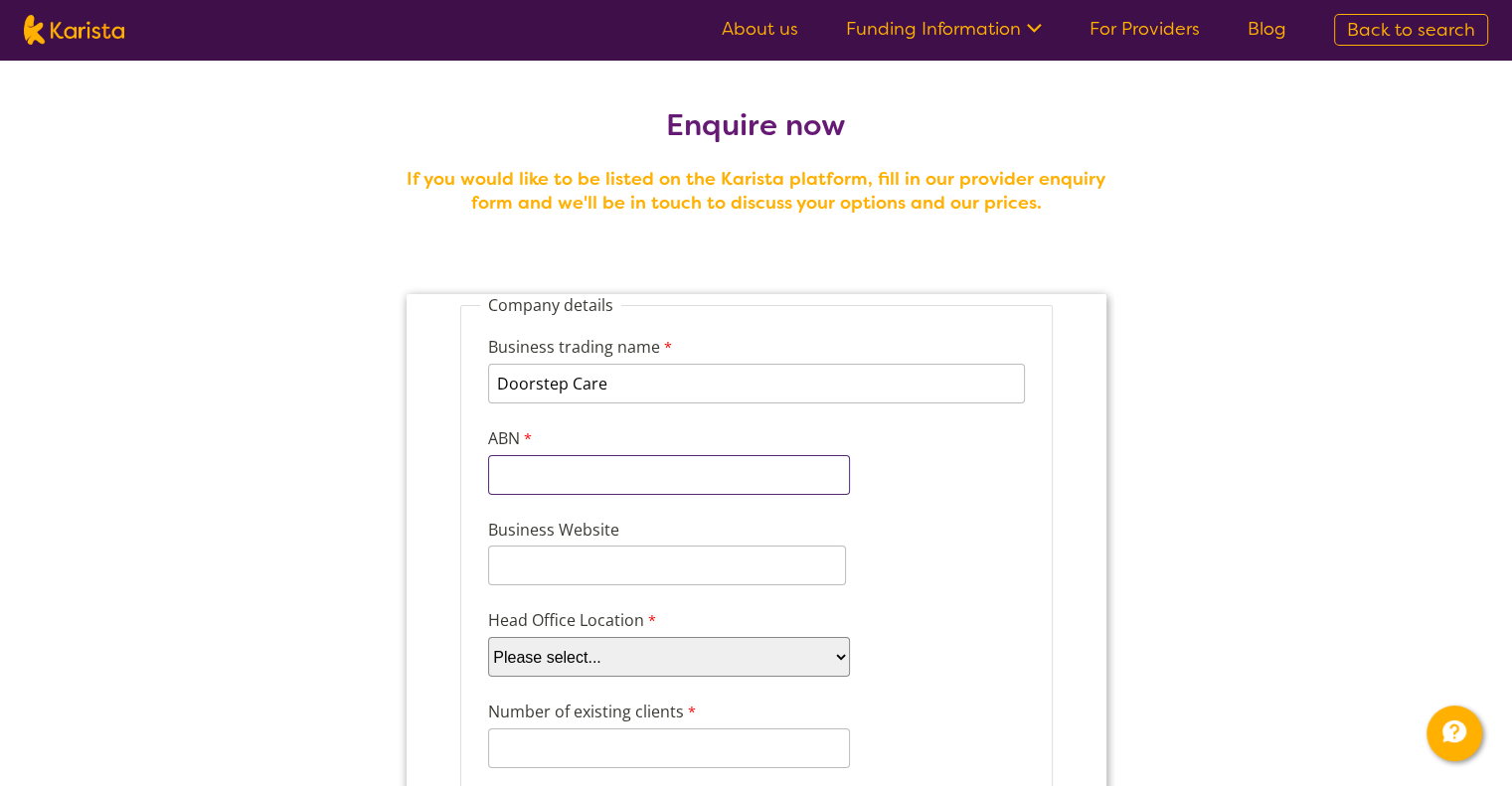click on "ABN" at bounding box center (668, 475) 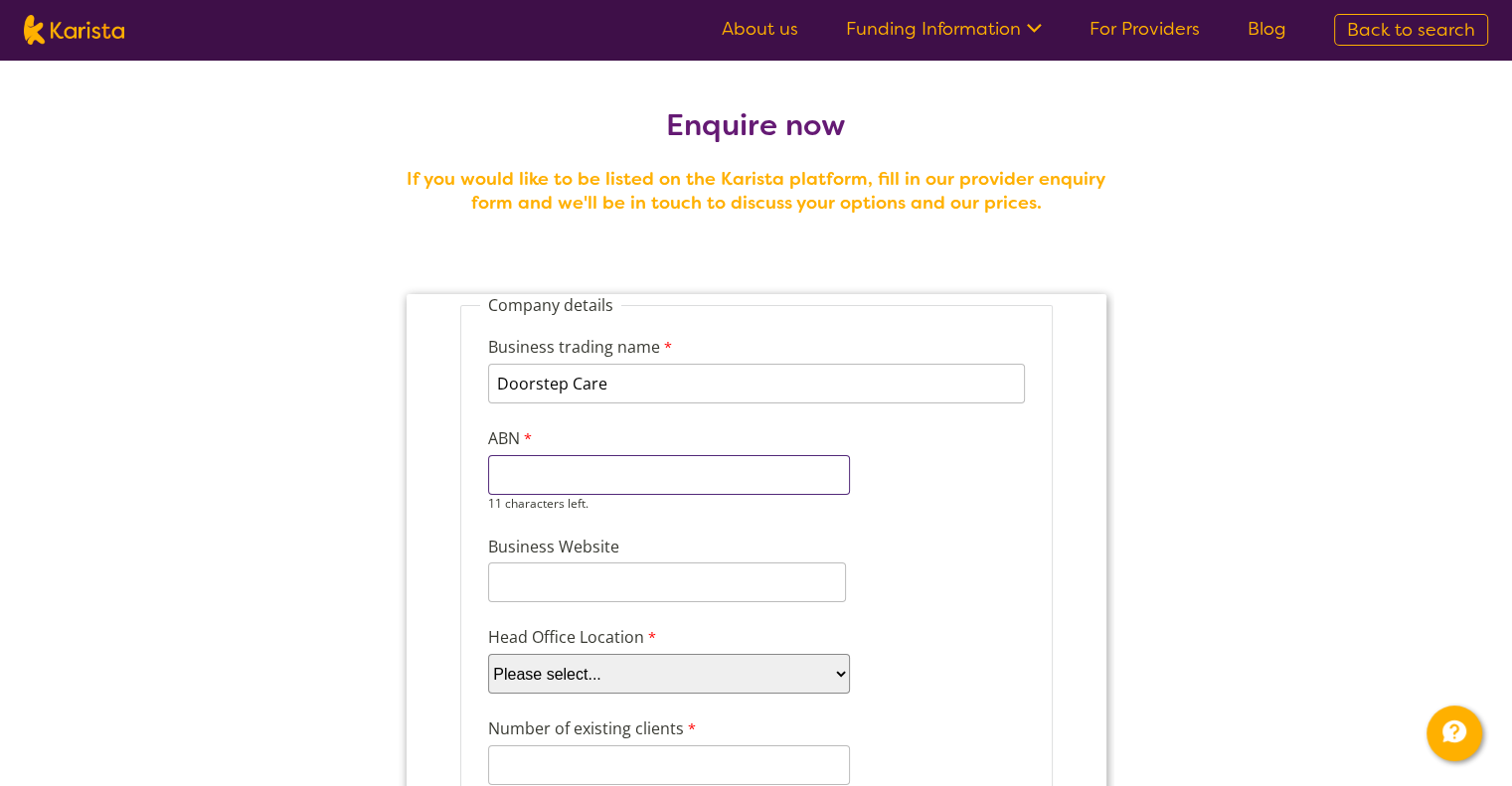 paste on "38 655 806" 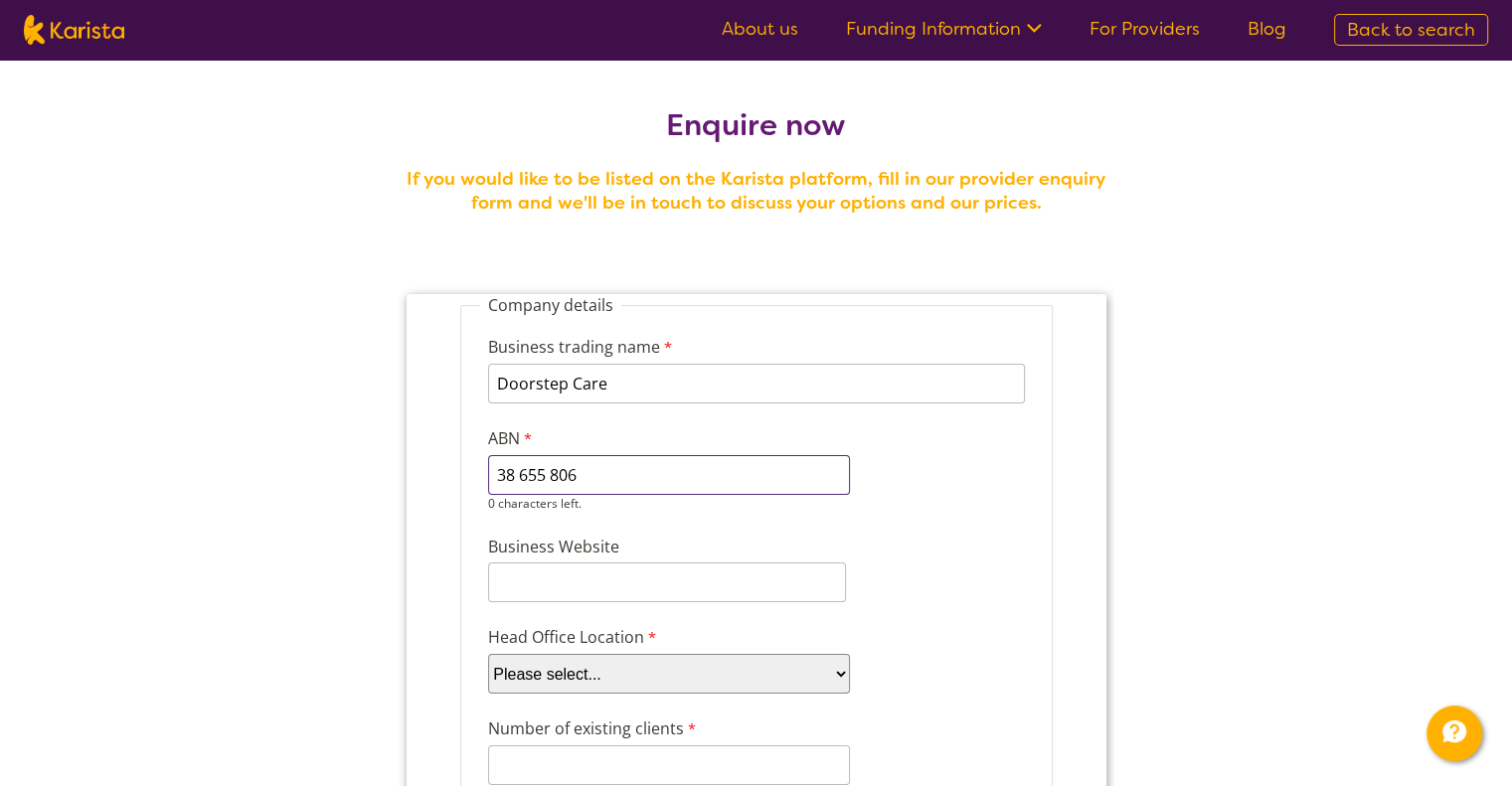 click on "38 655 806" at bounding box center (668, 475) 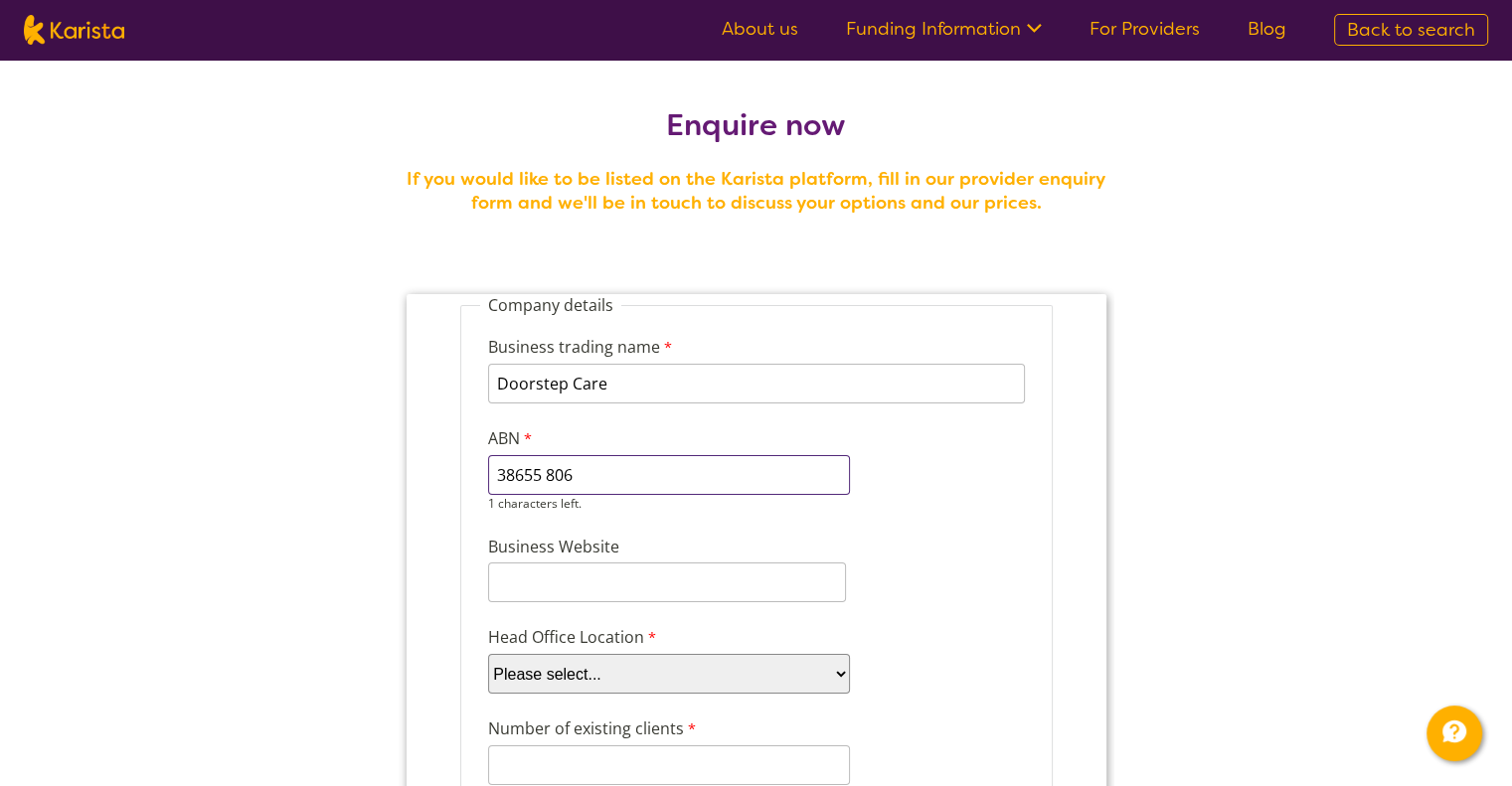 click on "38655 806" at bounding box center (668, 475) 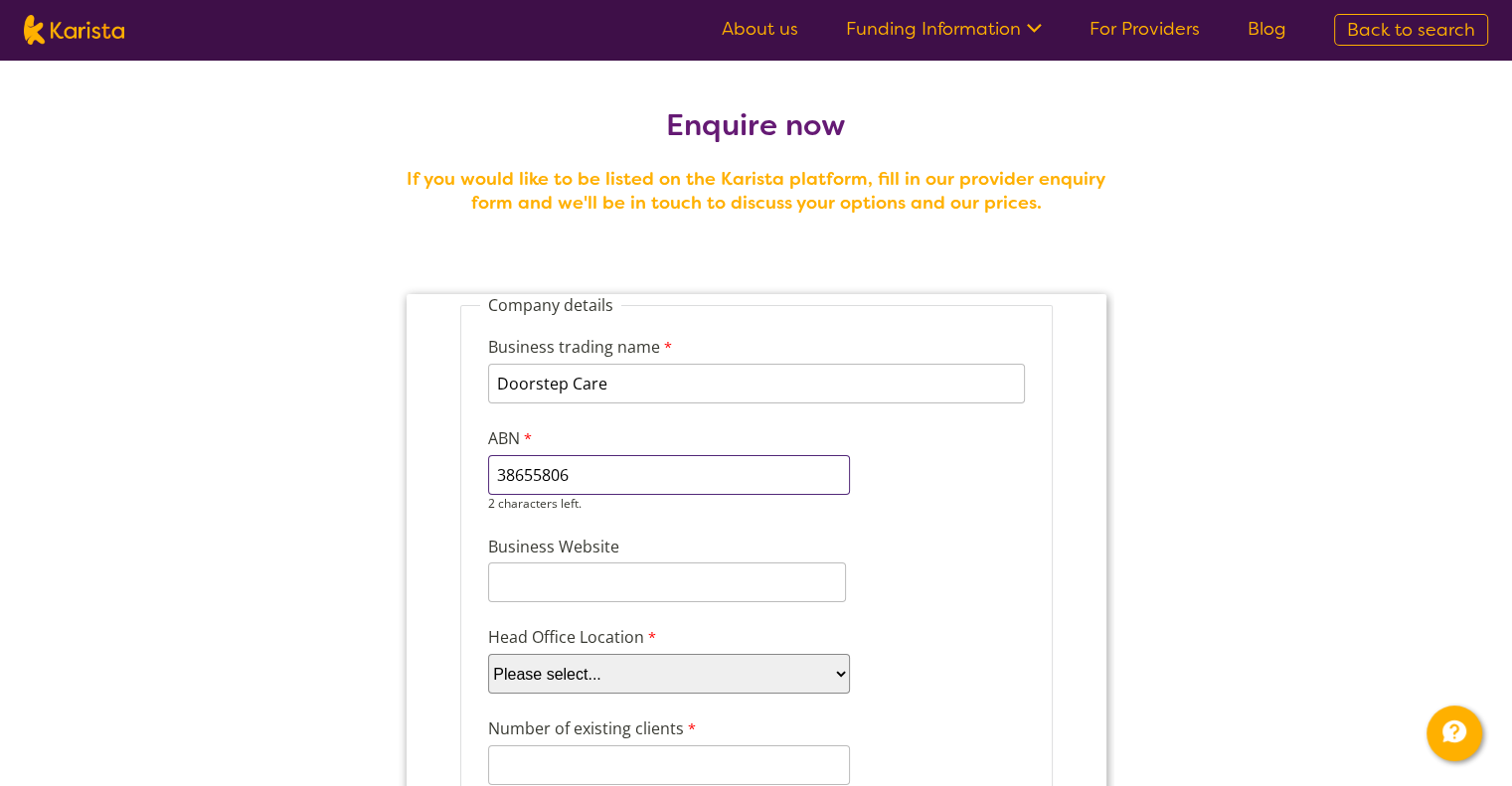click on "38655806" at bounding box center [668, 475] 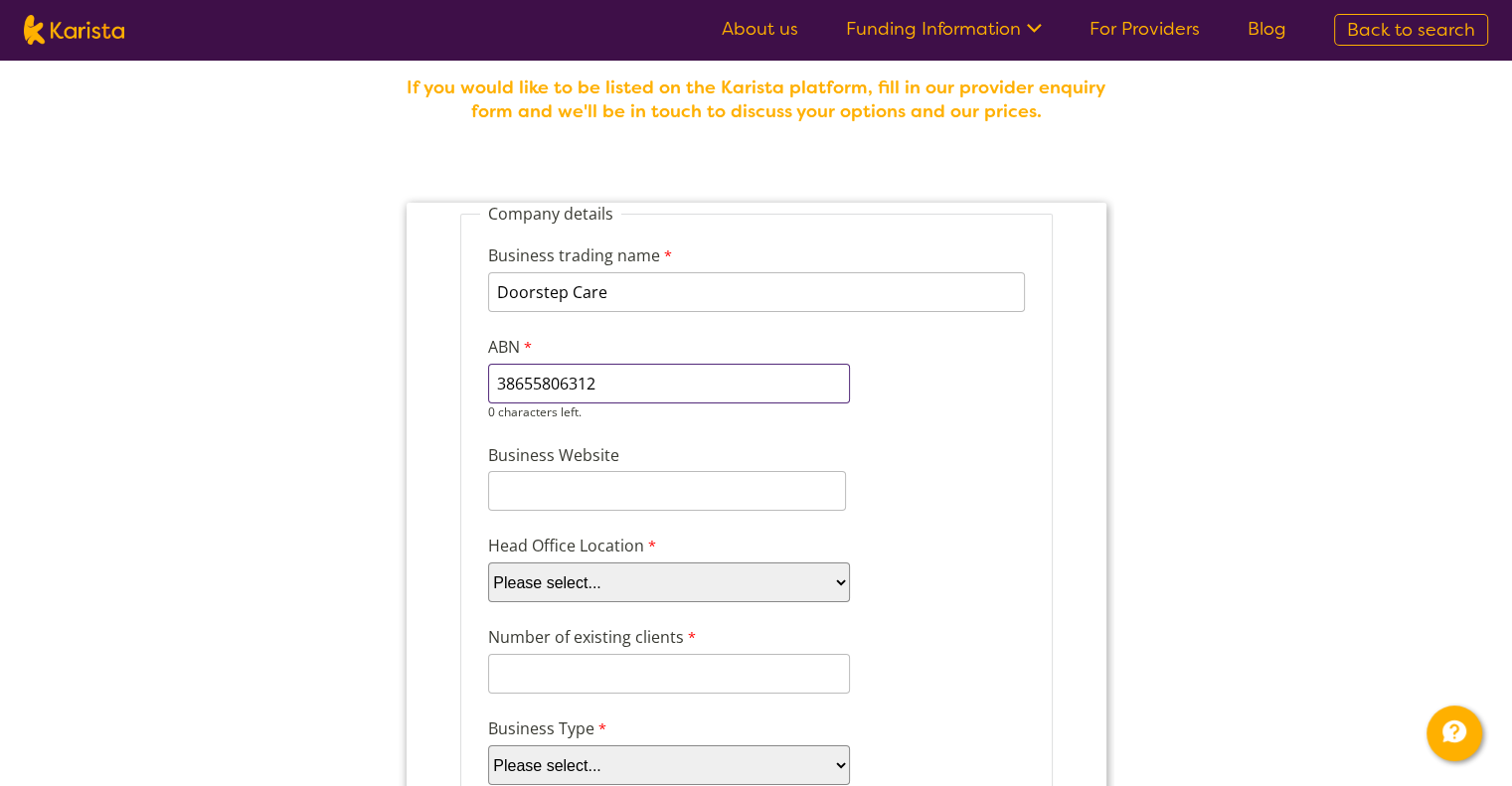 scroll, scrollTop: 199, scrollLeft: 0, axis: vertical 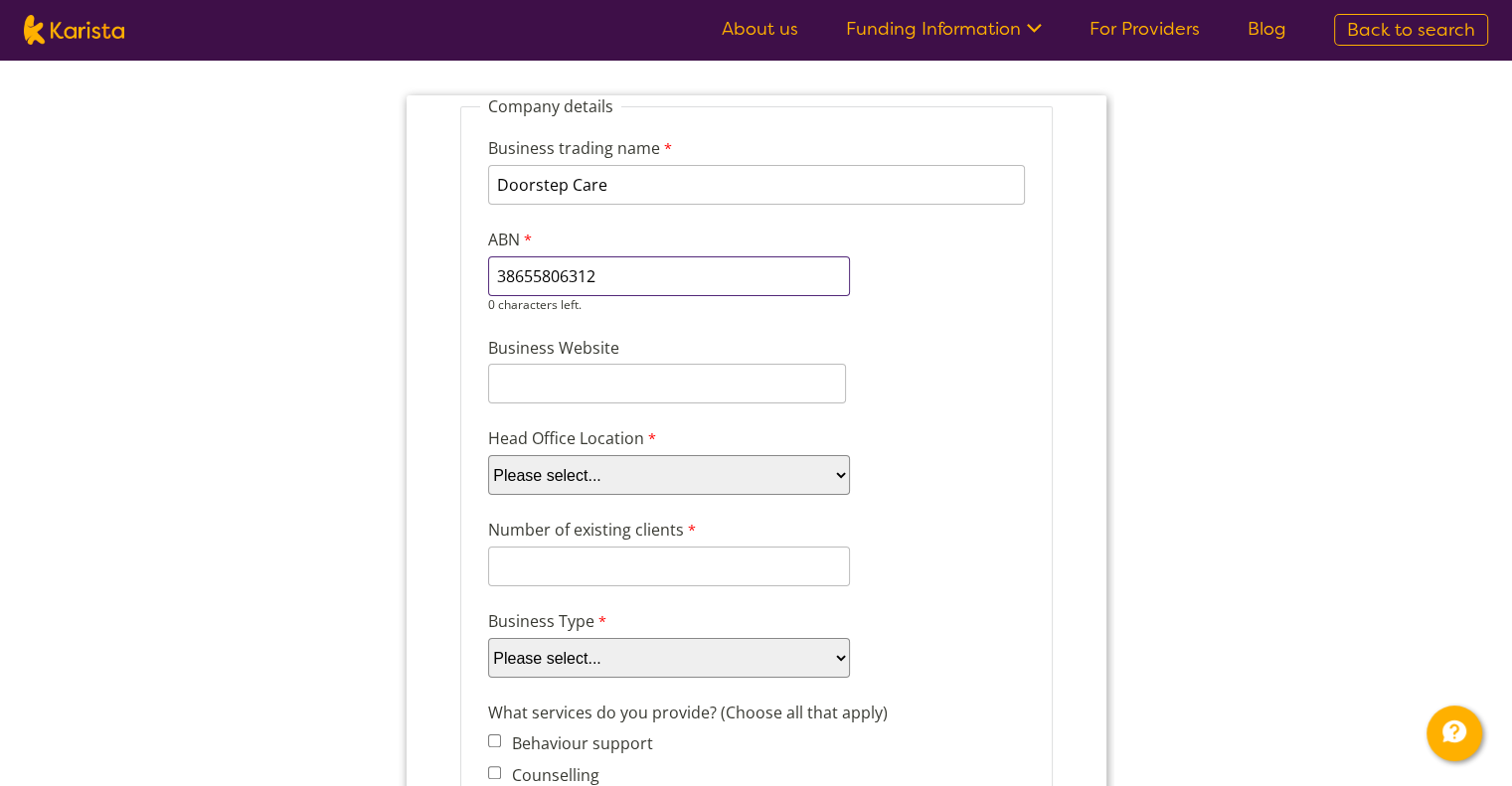 type on "38655806312" 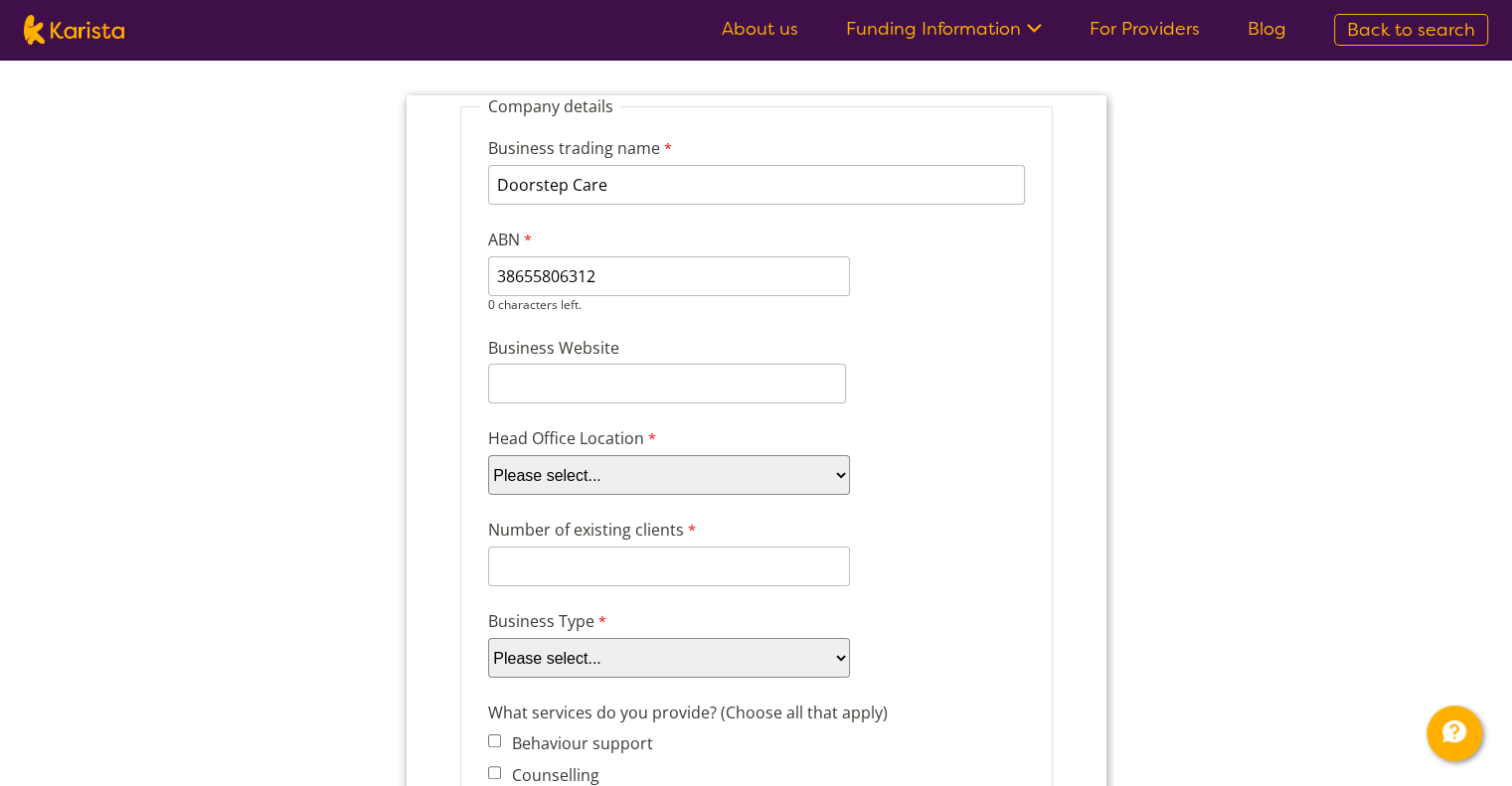 click on "Company details
Business trading name Doorstep Care 242 characters left.
ABN 38655806312 0 characters left.
Business Website
Head Office Location Please select...
ACT
NSW
NT
QLD
SA
TAS
VIC
WA
Number of existing clients 8 characters left.
Business Type Please select...
Company
Individual/Sole Trader
Other (please specify)
Other (please specify) 255 characters left.
What services do you provide? (Choose all that apply) Behaviour support Counselling Dietitian Domestic and home help Exercise physiology Home Care Package NDIS Plan management NDIS Support Coordination Nursing services Occupational therapy Personal care Physiotherapy Podiatry Psychology Psychosocial recovery coach Respite Skills support - school, work, life Social activities Speech therapy Support worker Supported independent living Other
Other services (please describe)
Which states do you operate in?  Australian Capital Territory New South Wales Queensland" at bounding box center (756, 1047) 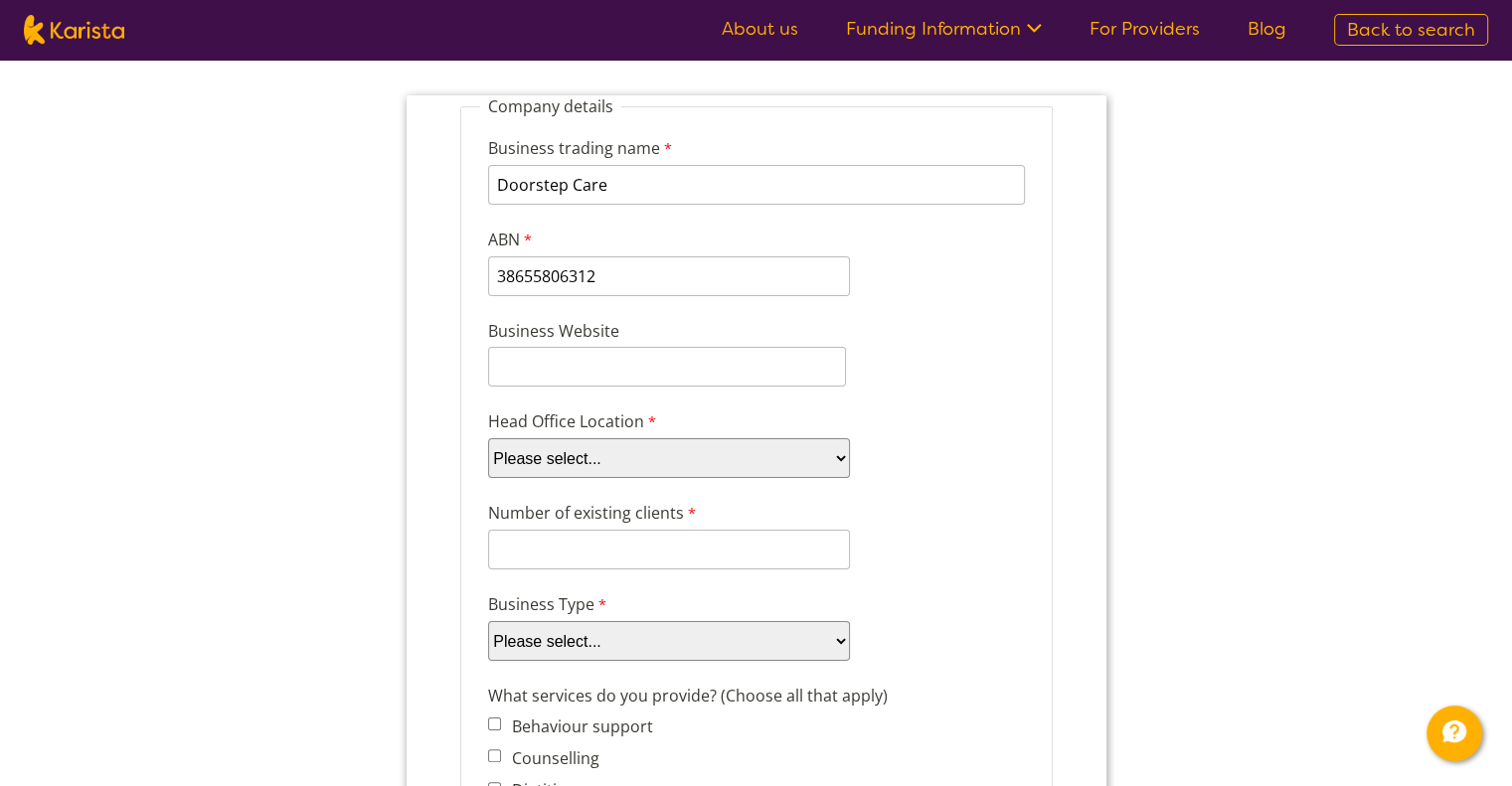 select on "tfa_95" 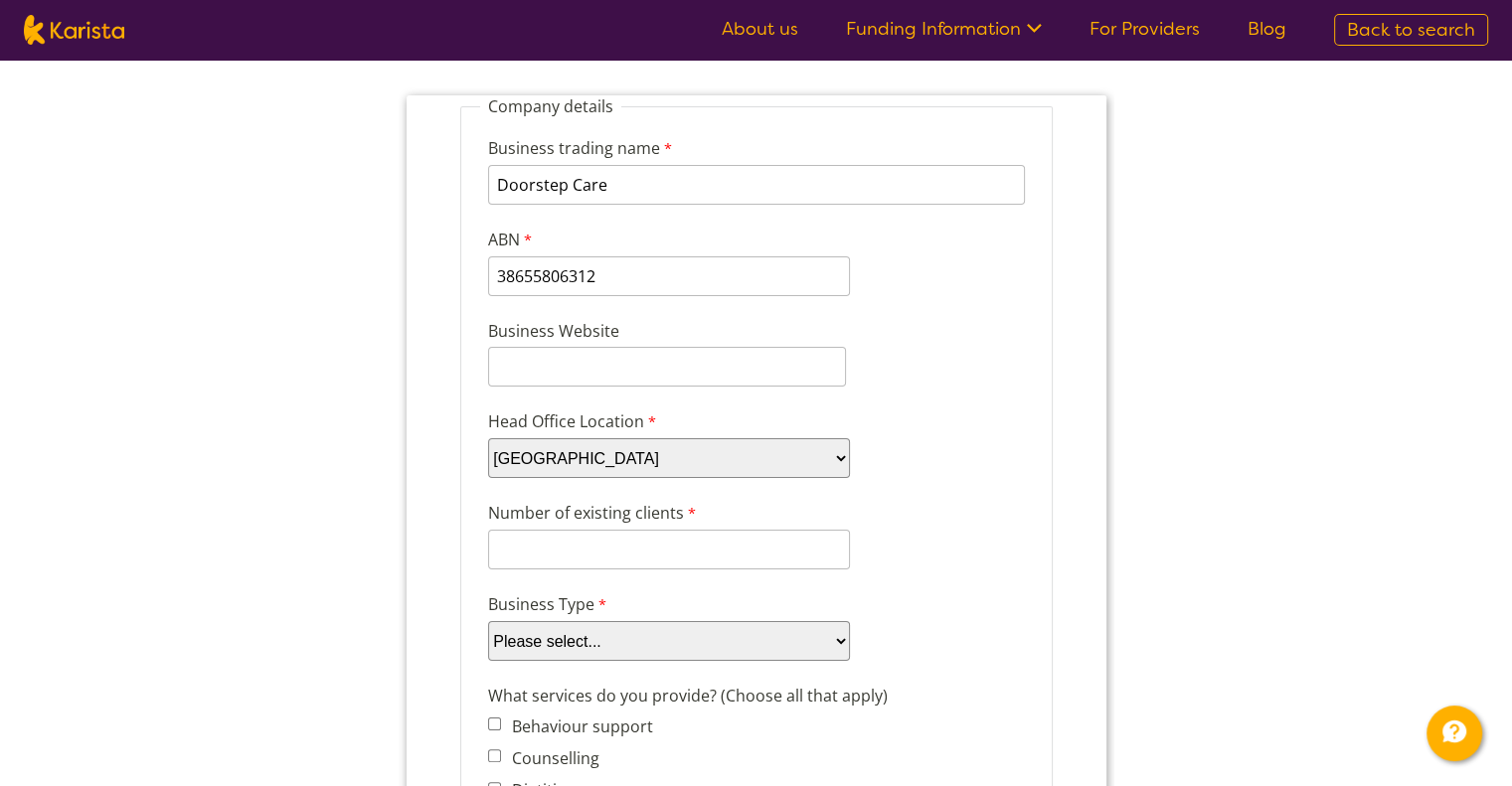 click on "Please select...
ACT
NSW
NT
QLD
SA
TAS
VIC
WA" at bounding box center [668, 458] 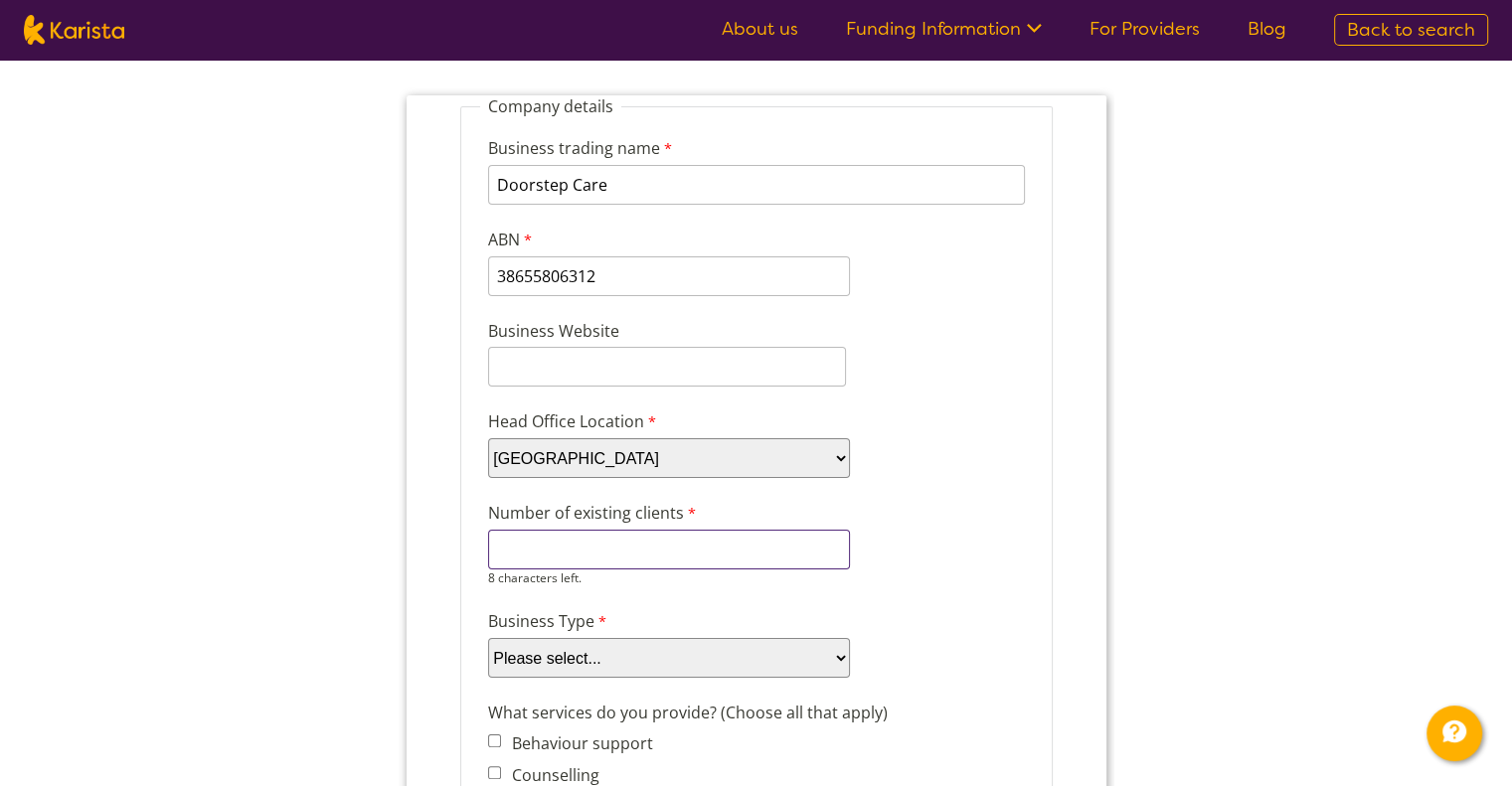 click on "Number of existing clients" at bounding box center [668, 550] 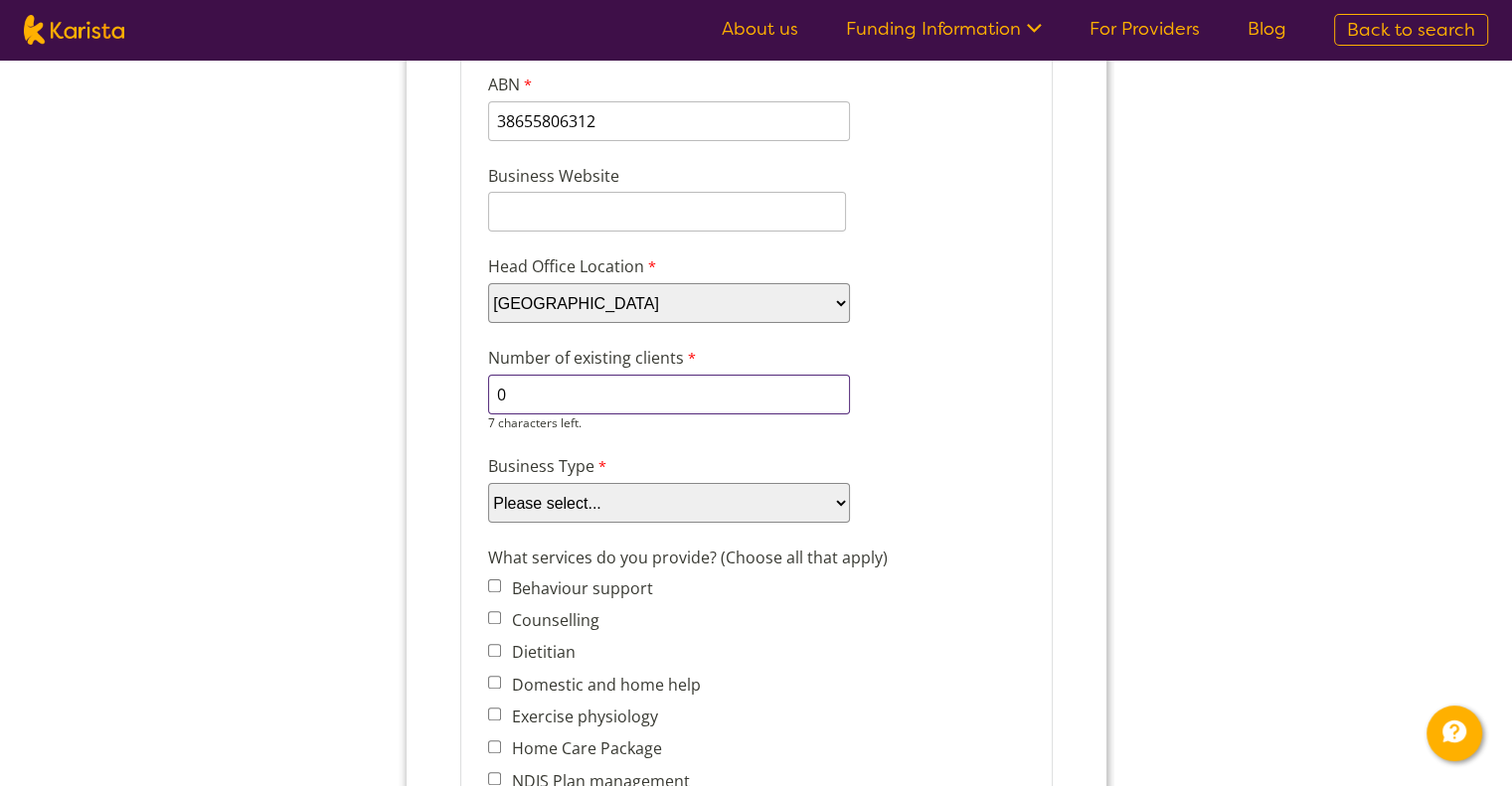 scroll, scrollTop: 397, scrollLeft: 0, axis: vertical 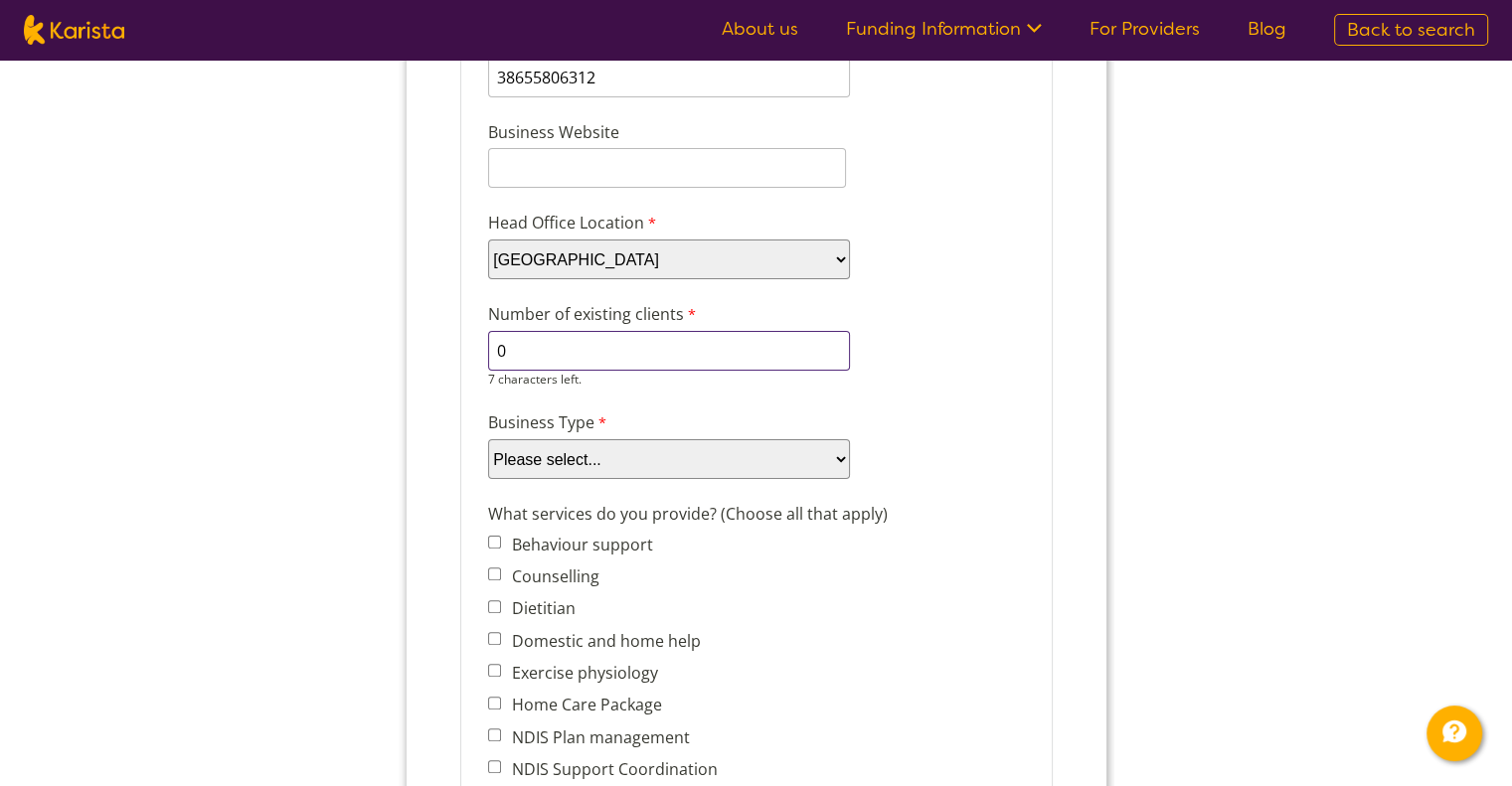 type on "0" 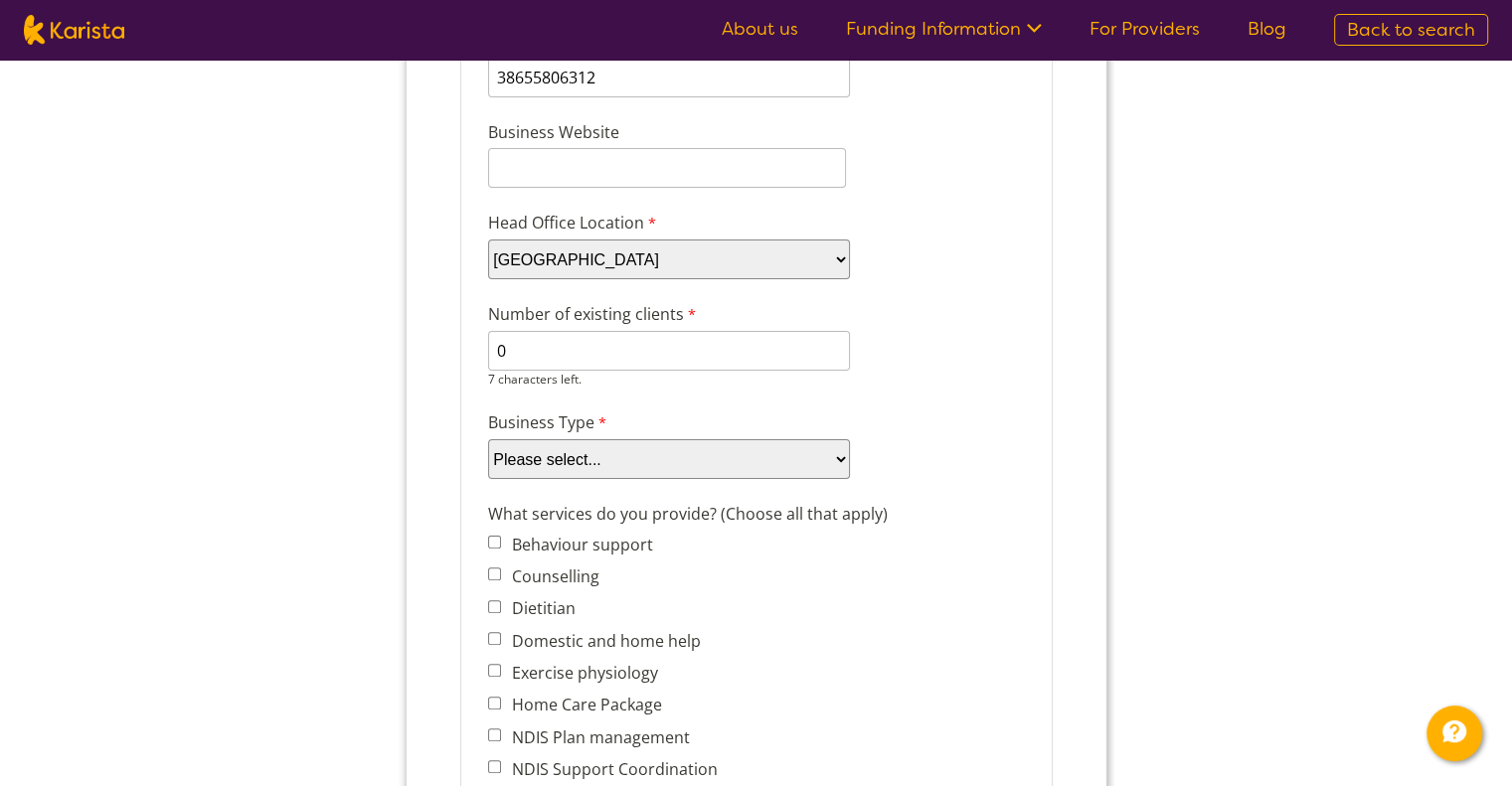 click on "Business Type Please select...
Company
Individual/Sole Trader
Other (please specify)" at bounding box center (756, 444) 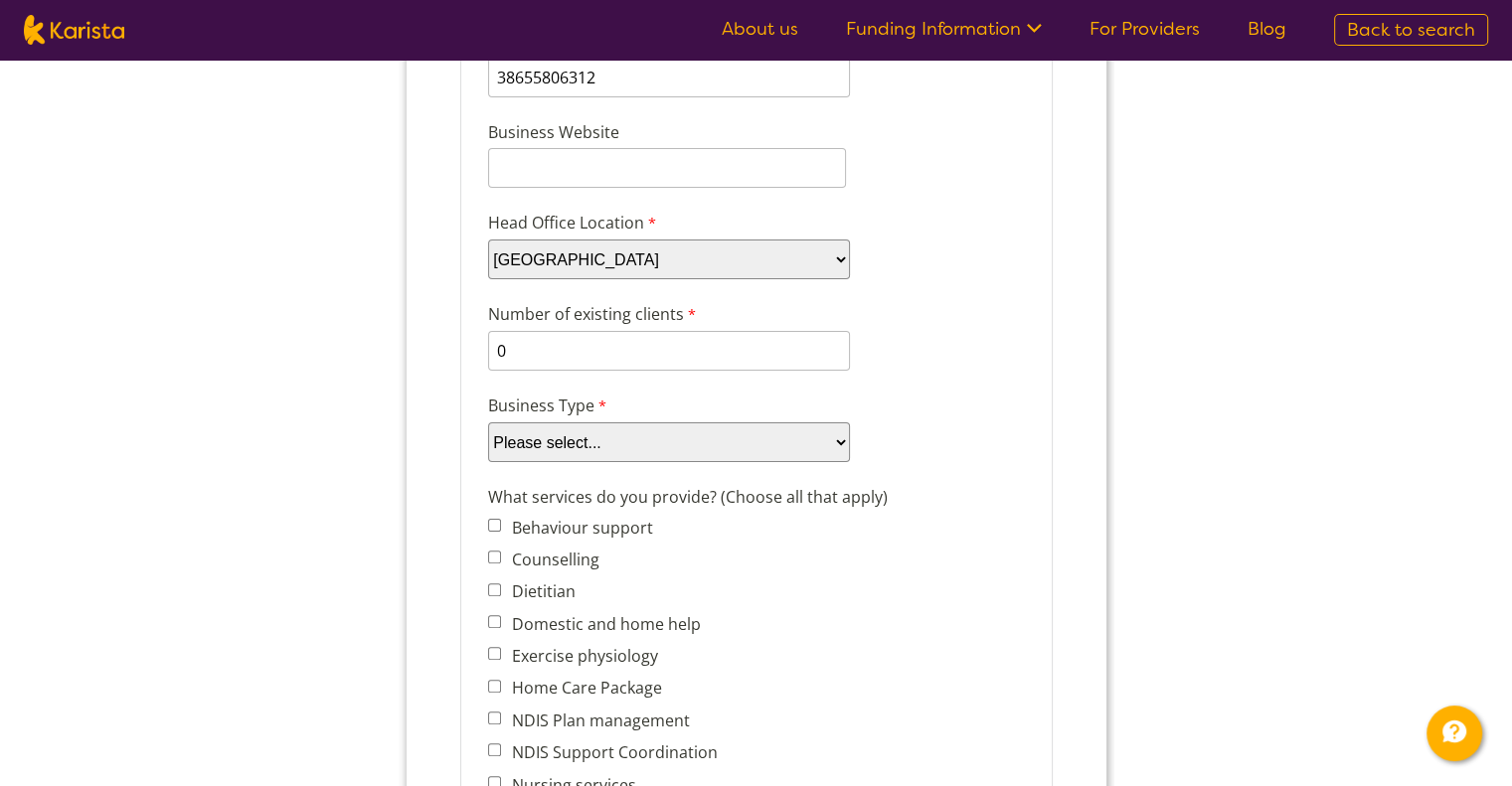 select on "tfa_87" 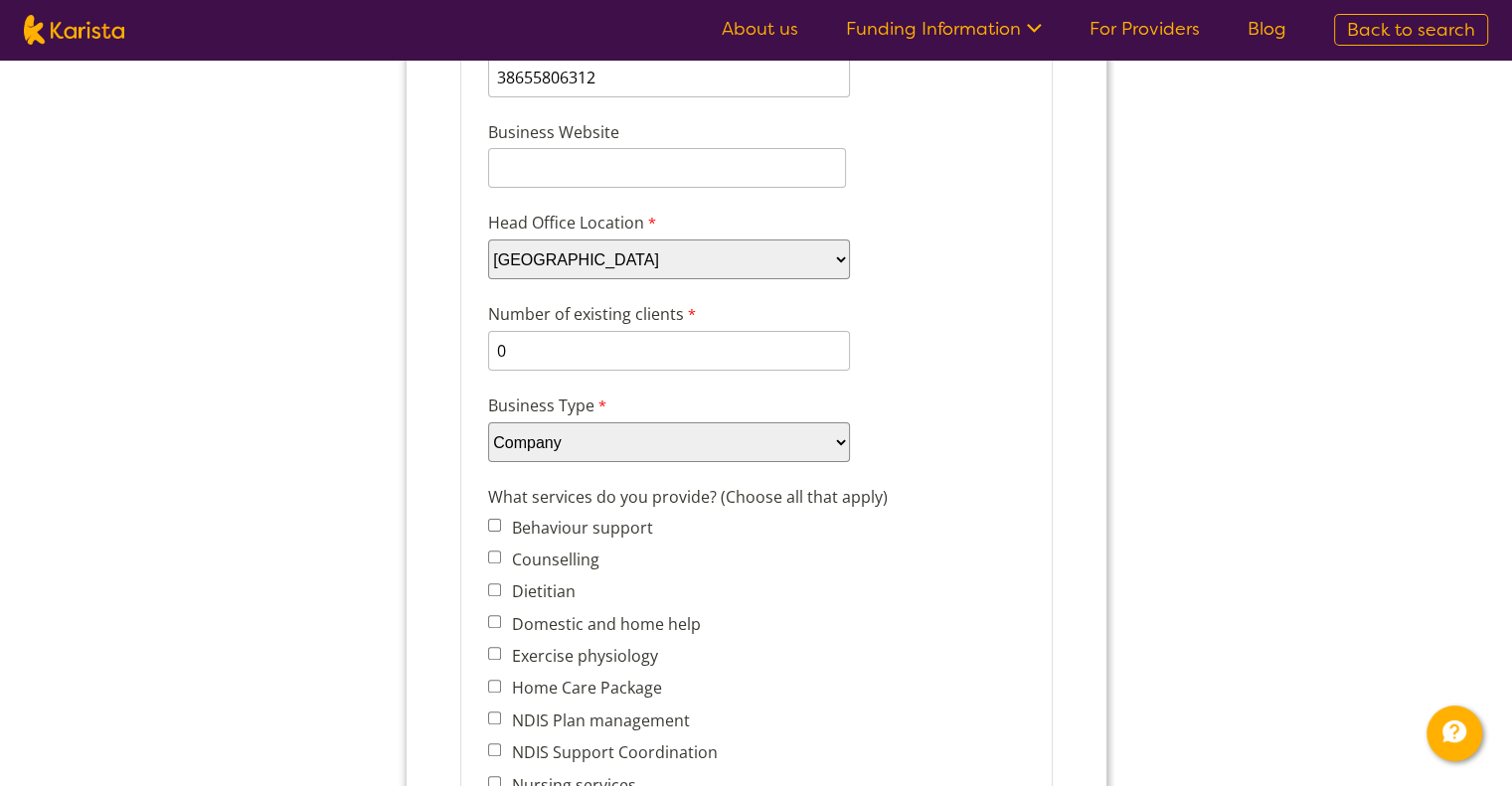 click on "Please select...
Company
Individual/Sole Trader
Other (please specify)" at bounding box center [668, 442] 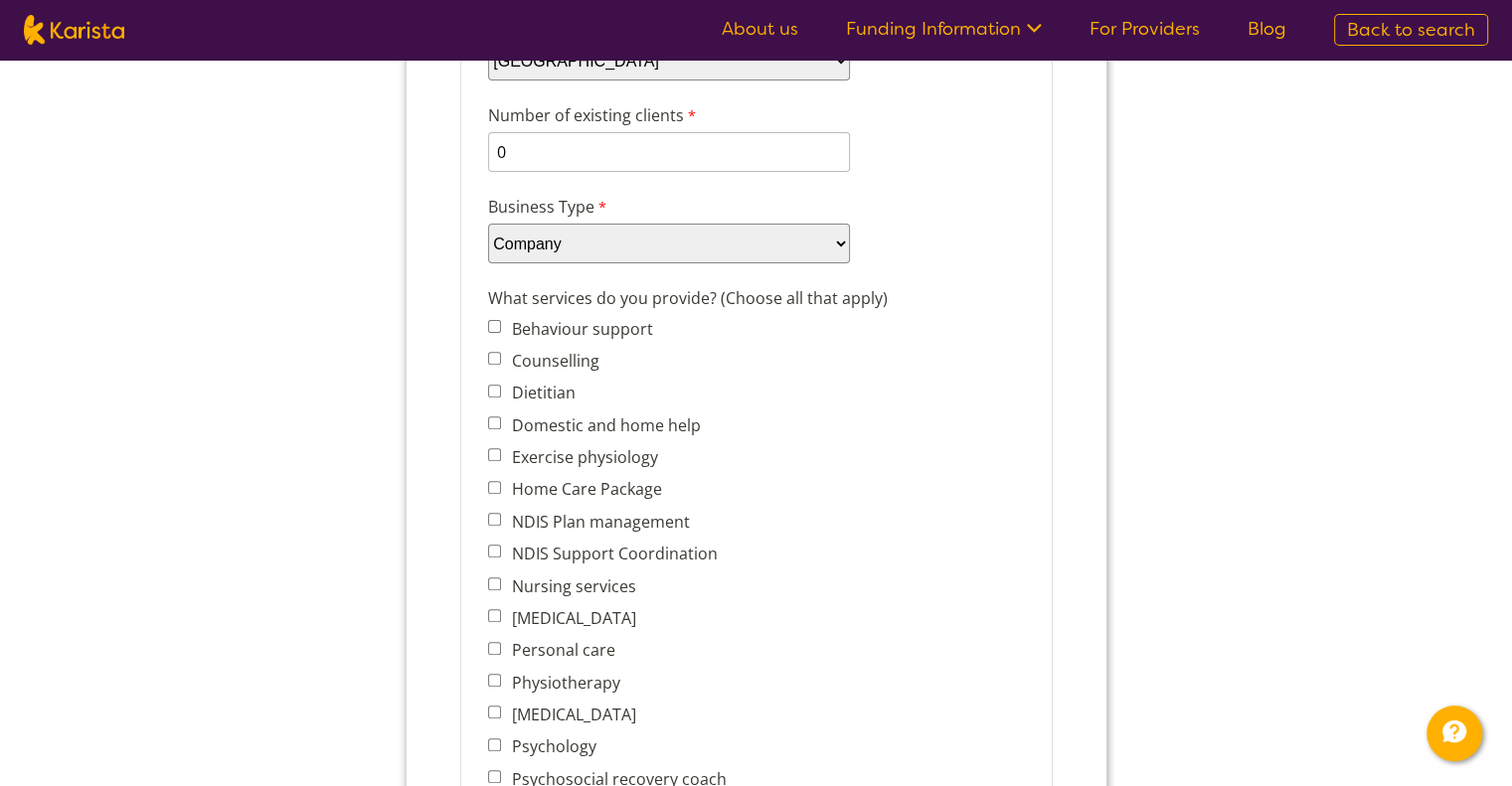 scroll, scrollTop: 696, scrollLeft: 0, axis: vertical 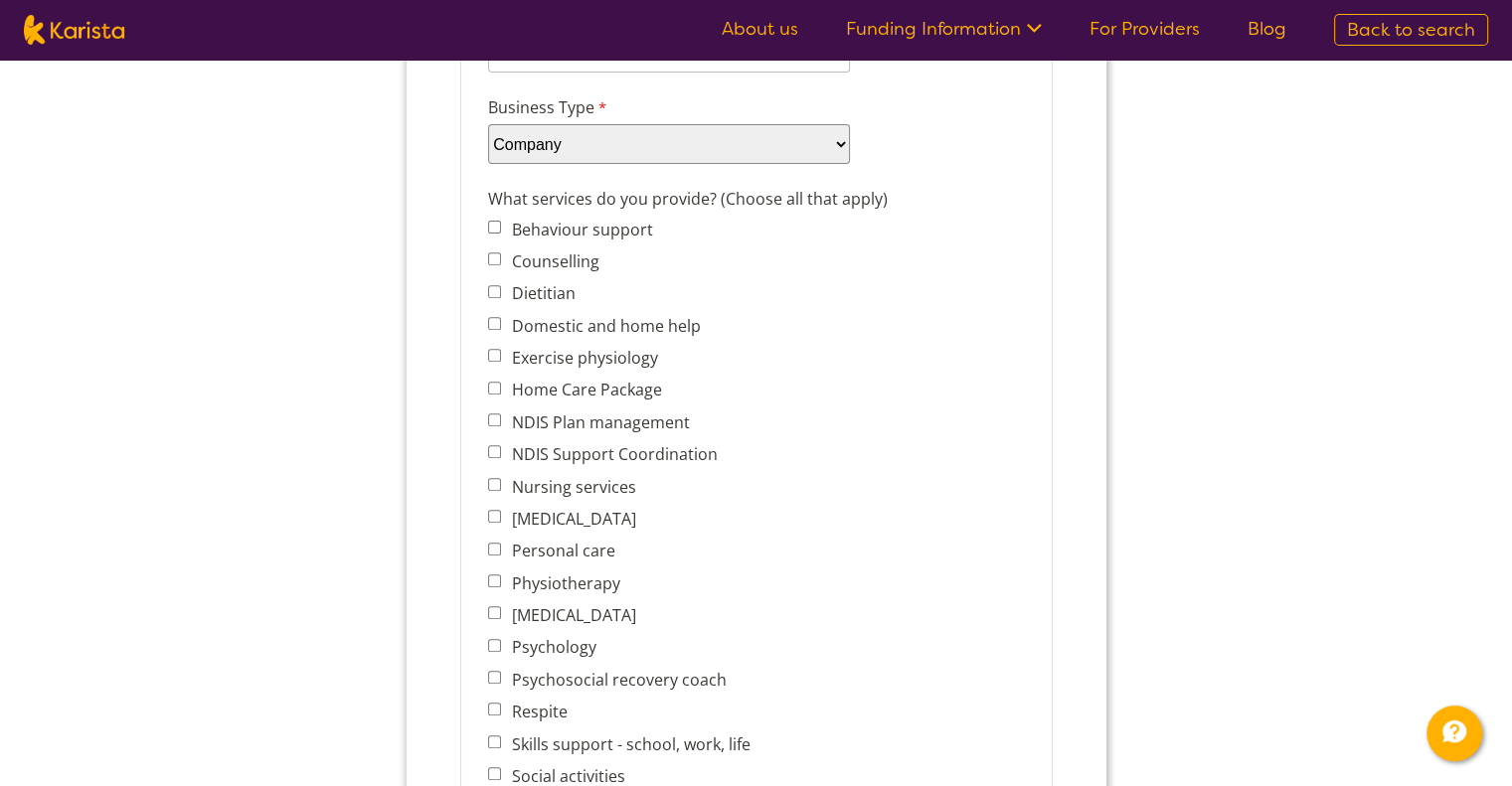click on "Nursing services" at bounding box center [493, 484] 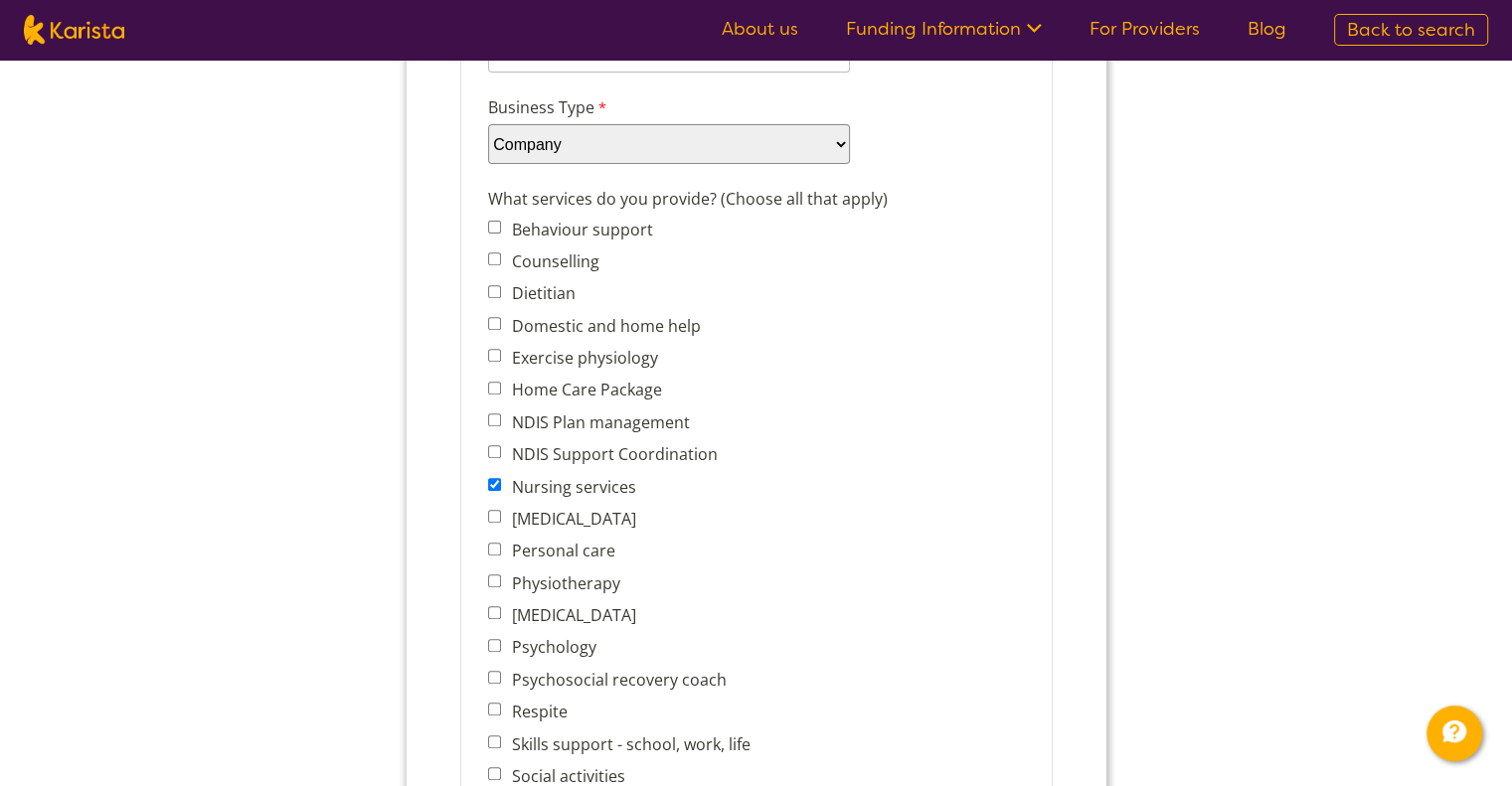 click on "Personal care" at bounding box center (493, 549) 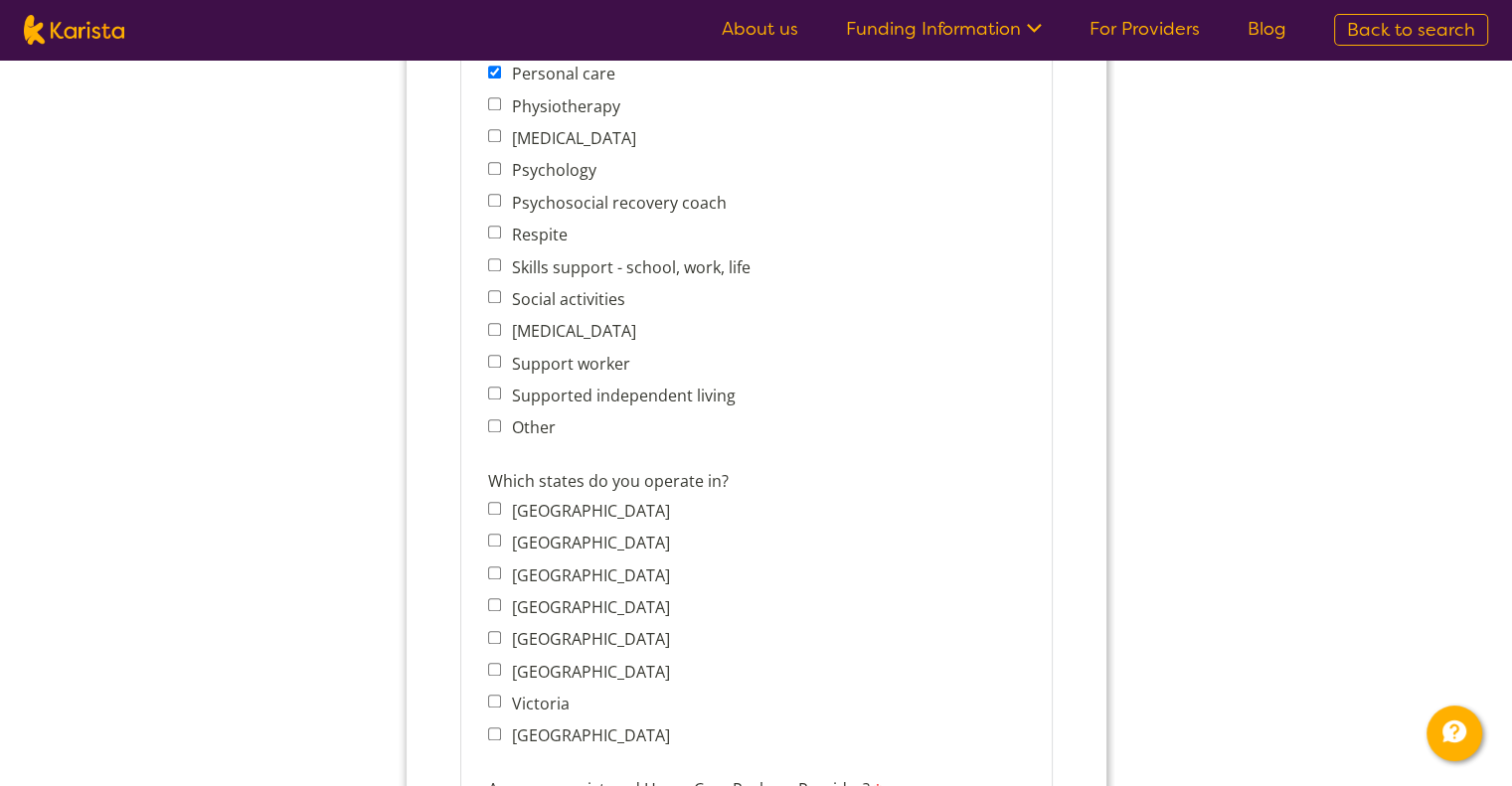 scroll, scrollTop: 1292, scrollLeft: 0, axis: vertical 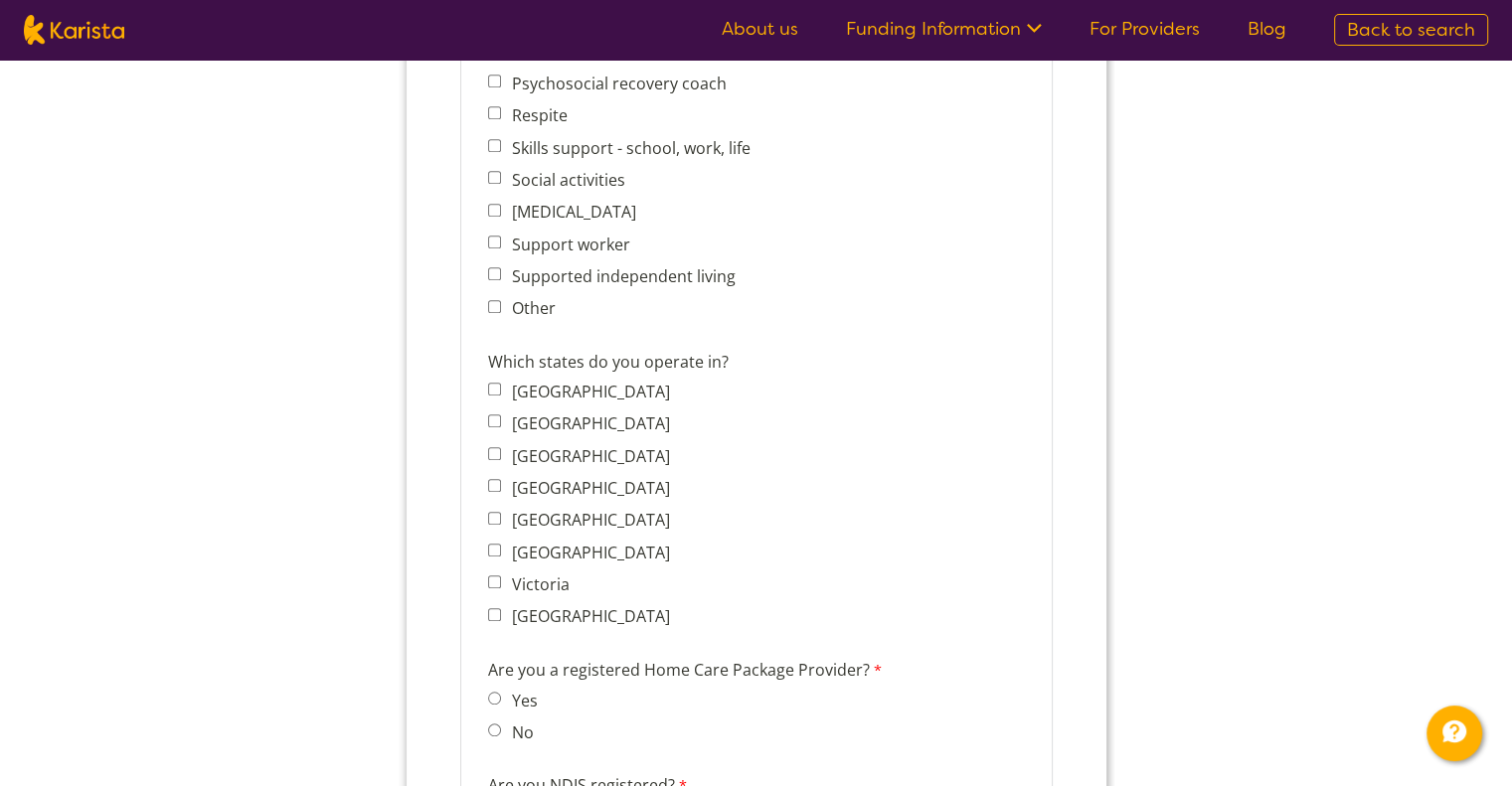 click on "New South Wales" at bounding box center [493, 420] 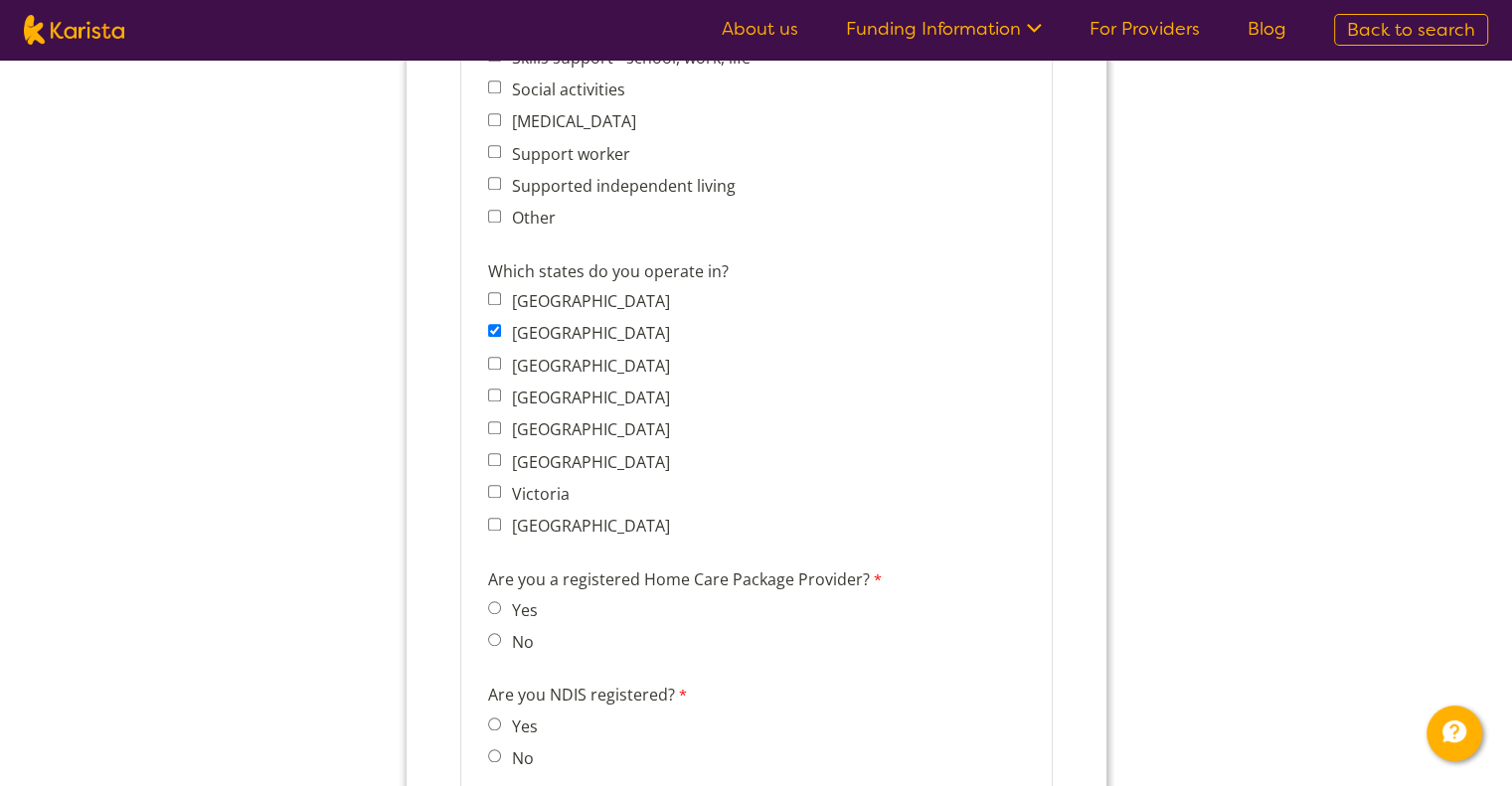scroll, scrollTop: 1491, scrollLeft: 0, axis: vertical 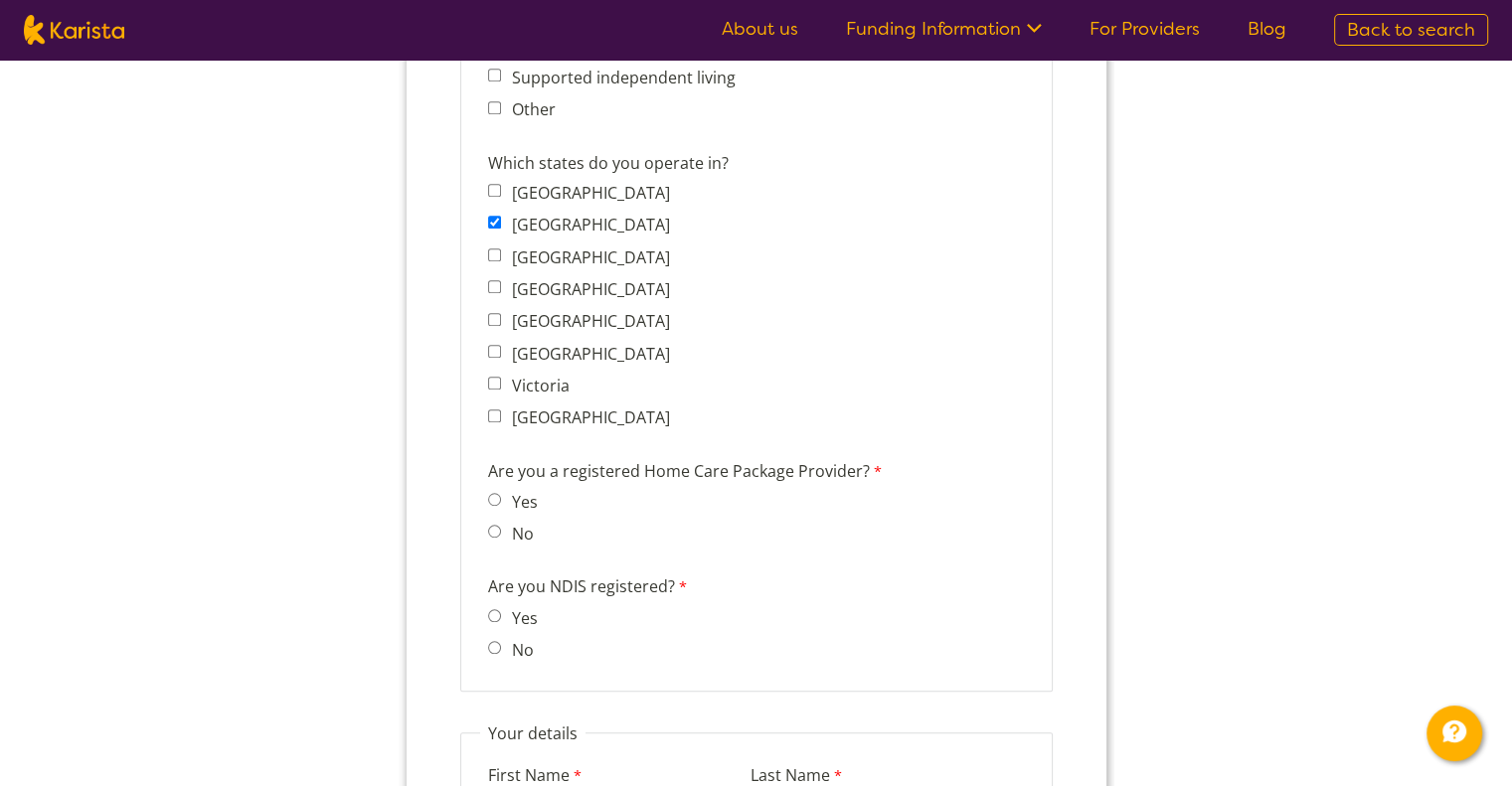 click on "No" at bounding box center [493, 531] 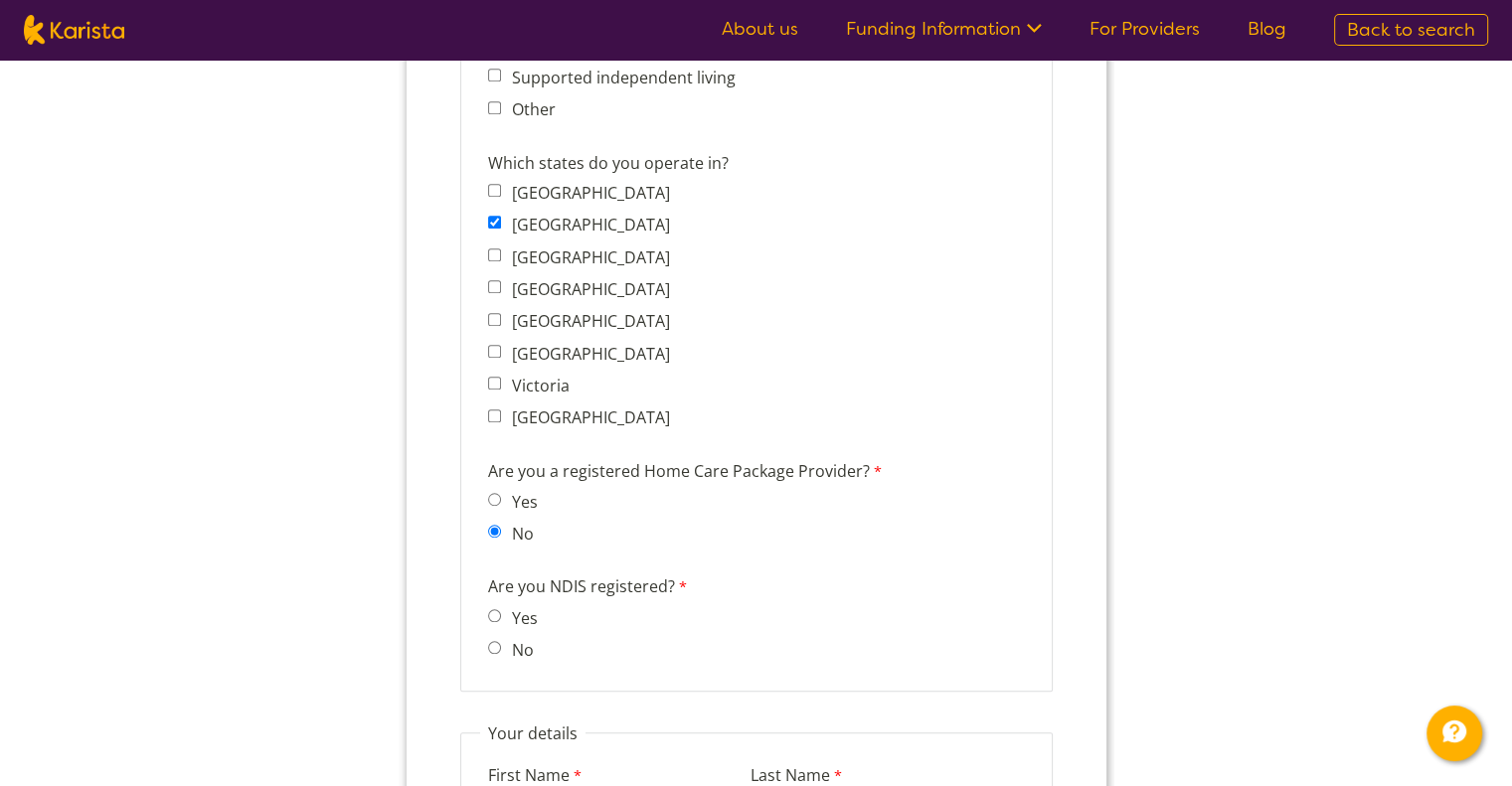 click on "Yes" at bounding box center (493, 615) 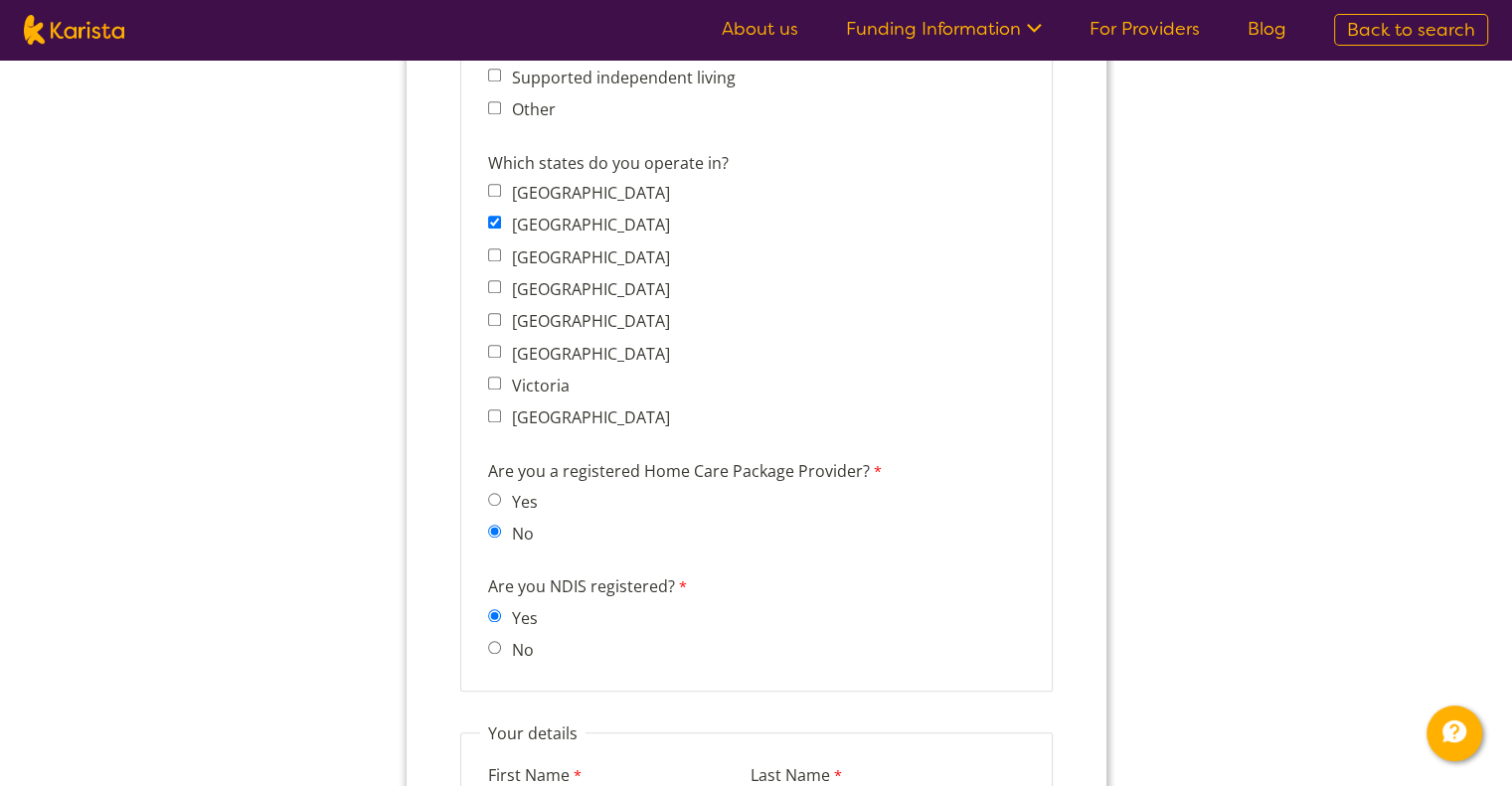 scroll, scrollTop: 1888, scrollLeft: 0, axis: vertical 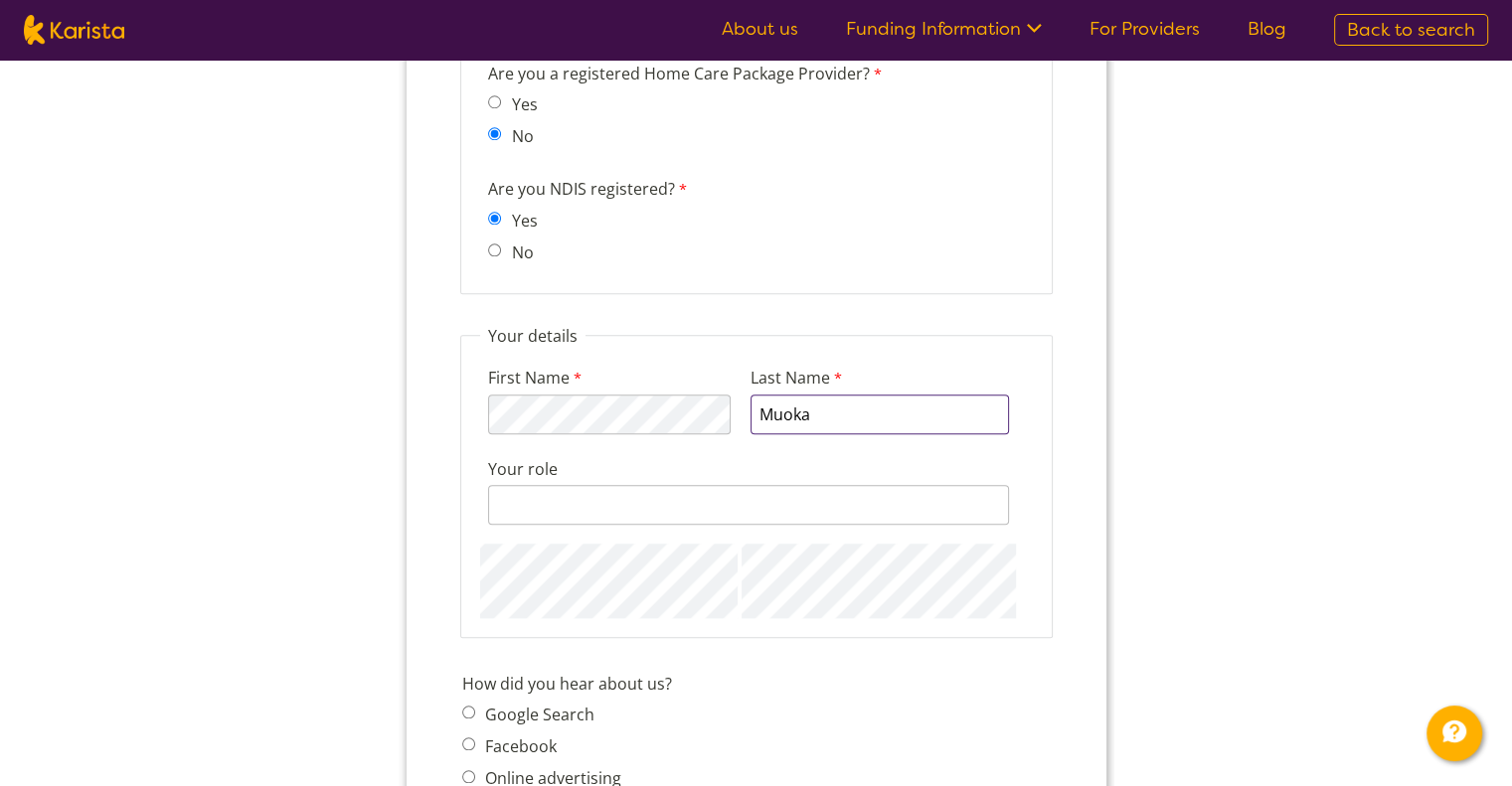 type on "Muoka" 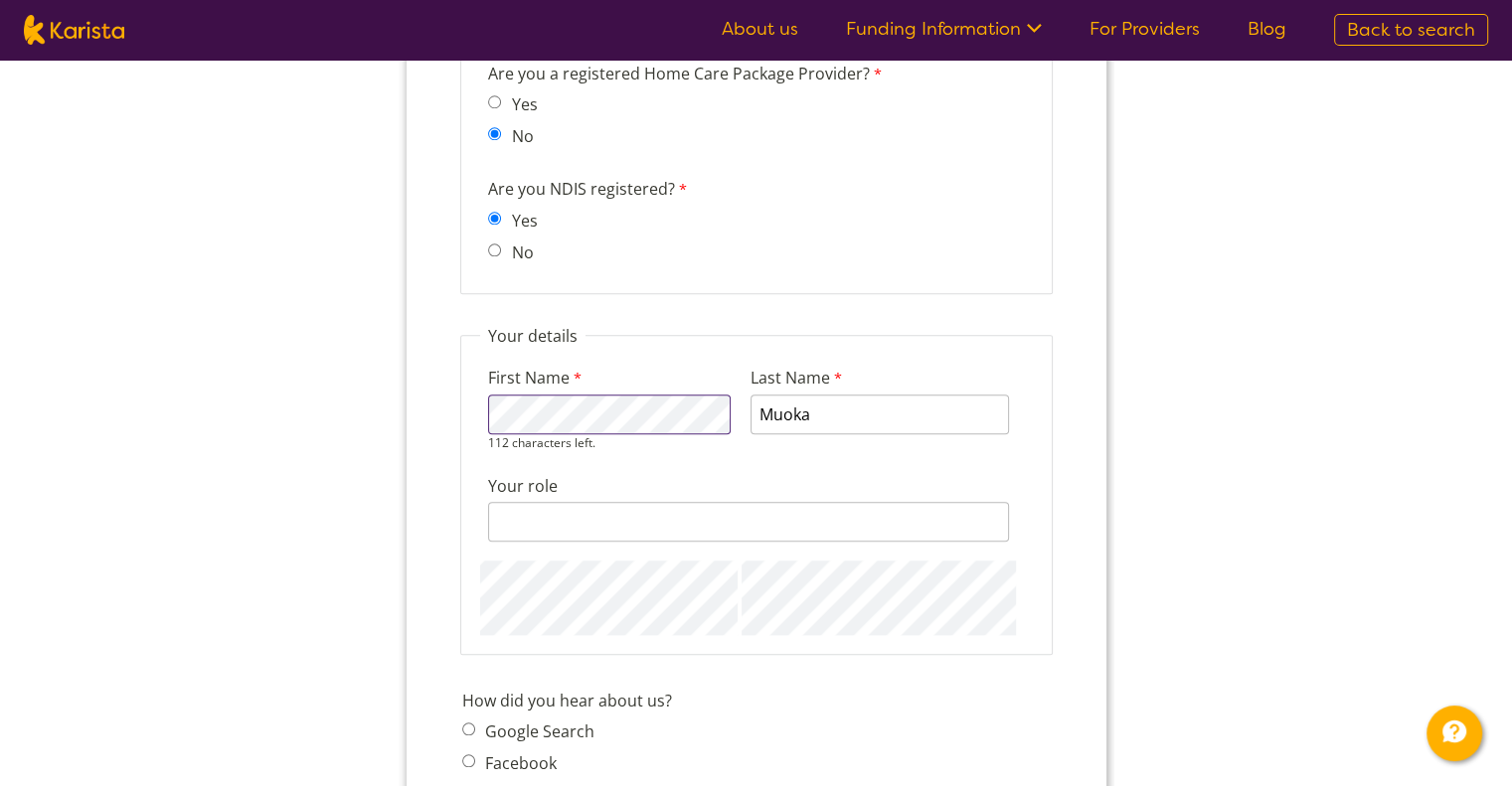 click on "Your details
First Name 112 characters left.
Last Name Muoka
Your role 128 characters left." at bounding box center (756, 490) 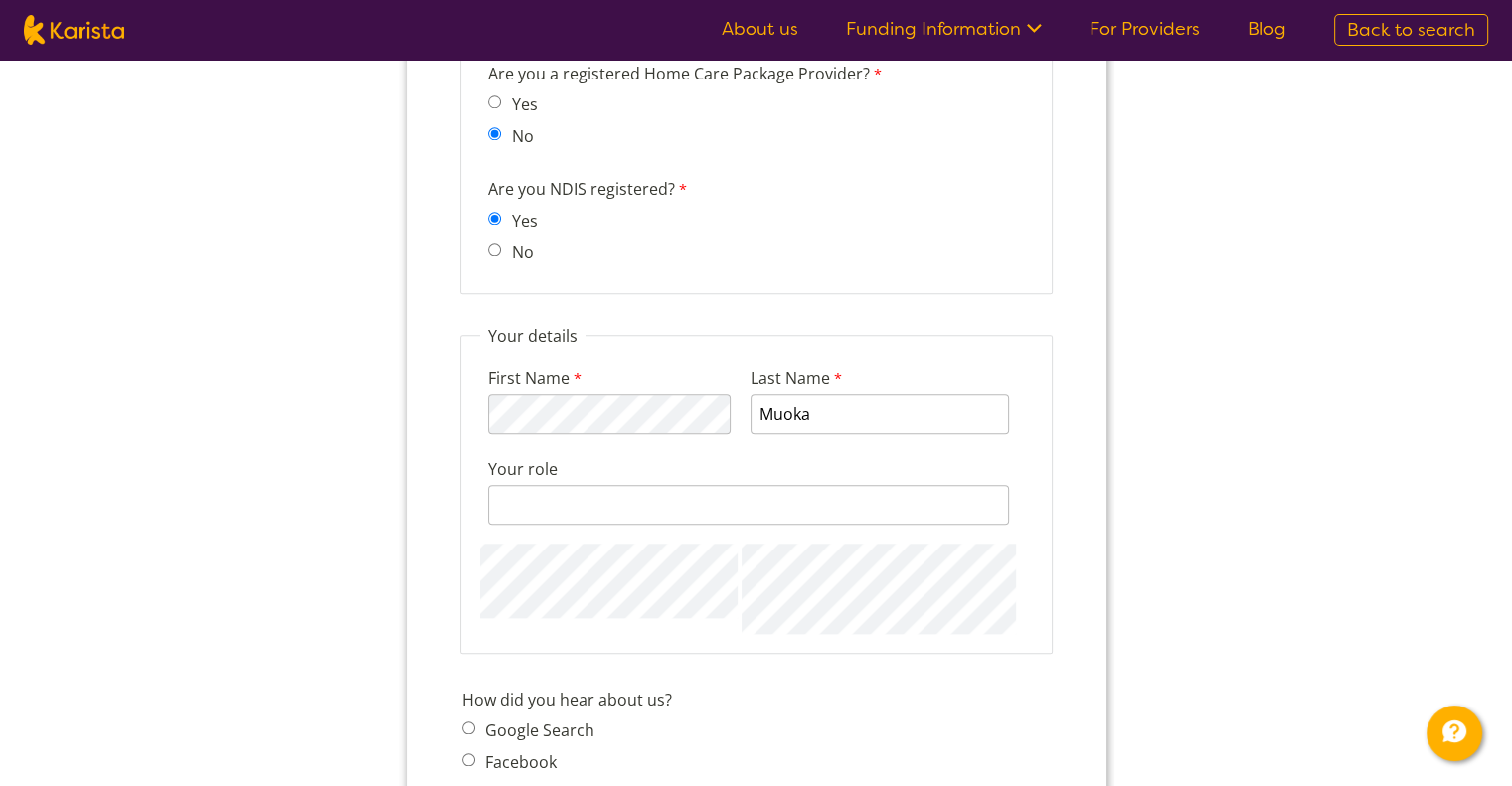 scroll, scrollTop: 2186, scrollLeft: 0, axis: vertical 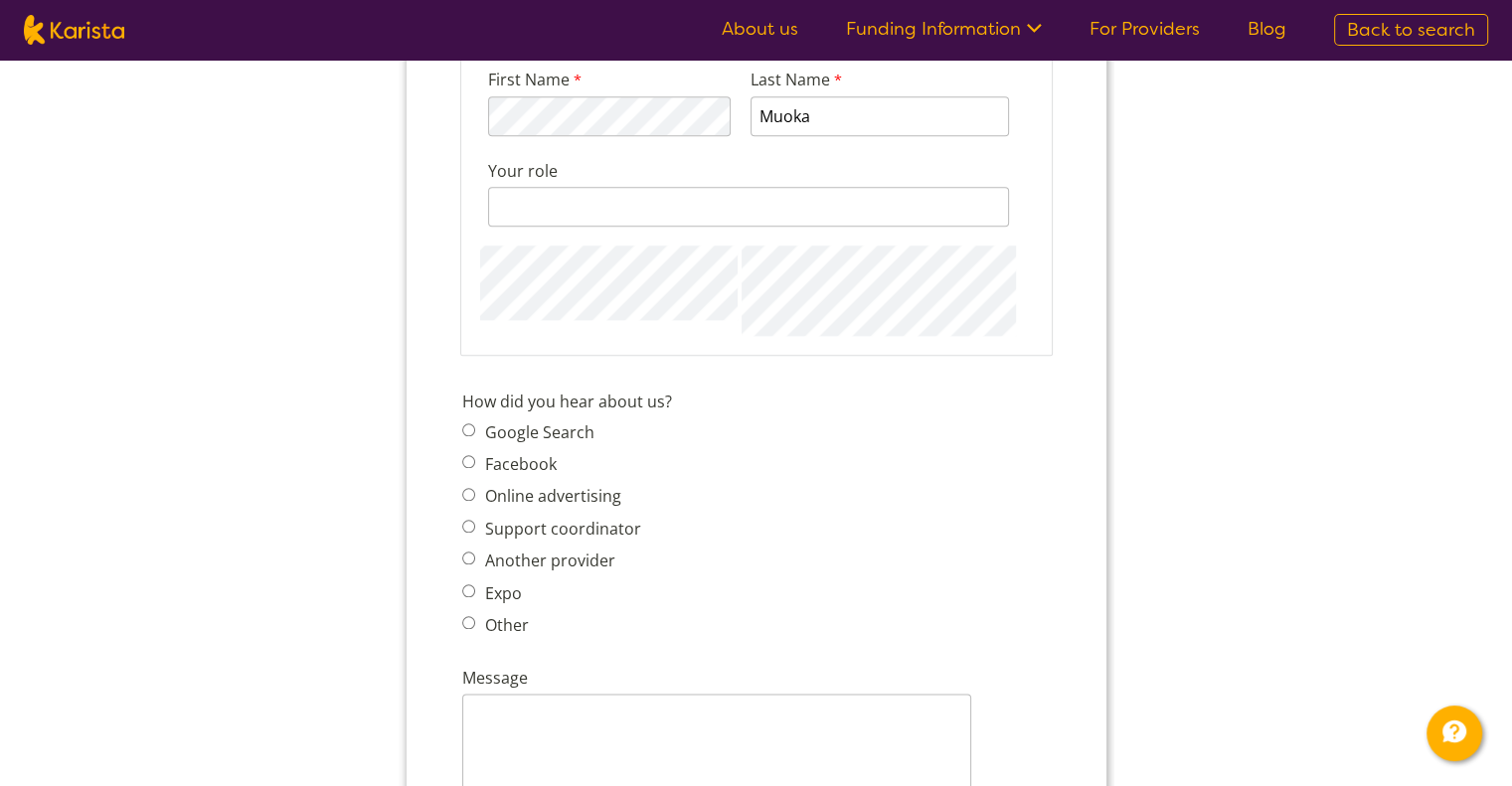 click on "Google Search Facebook Online advertising Support coordinator Another provider Expo Other" at bounding box center (557, 530) 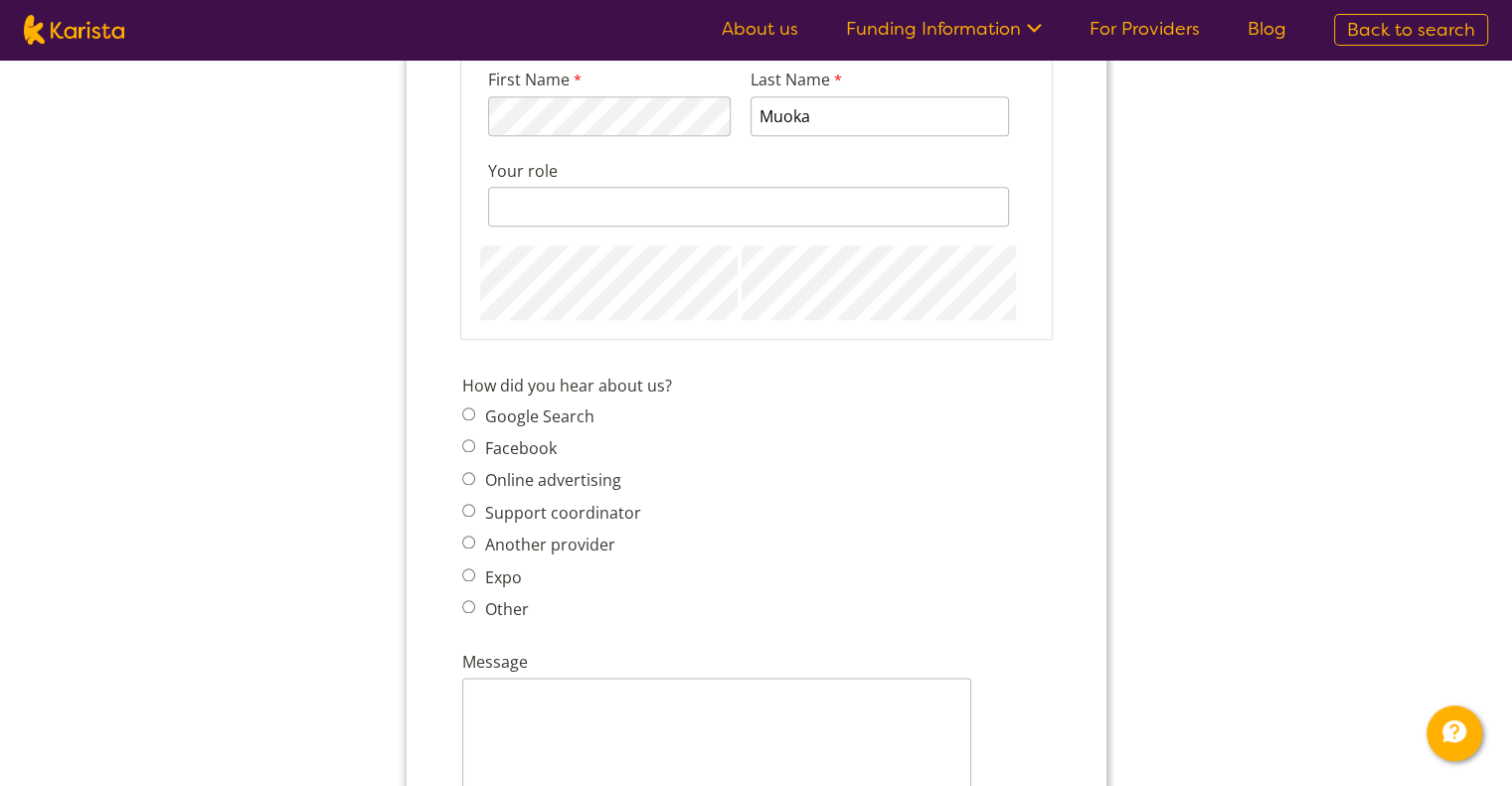 click on "Other" at bounding box center [467, 606] 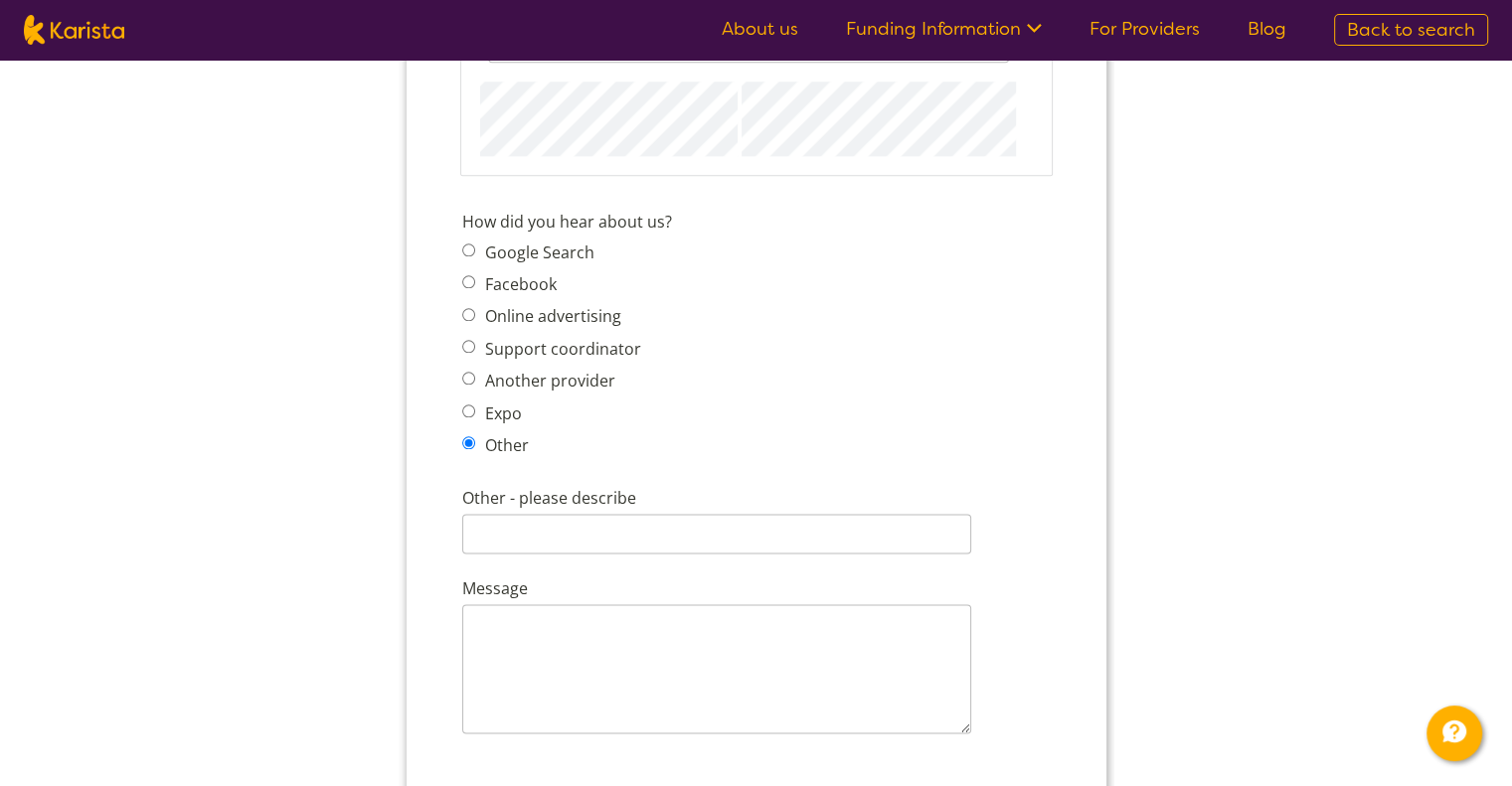 scroll, scrollTop: 2484, scrollLeft: 0, axis: vertical 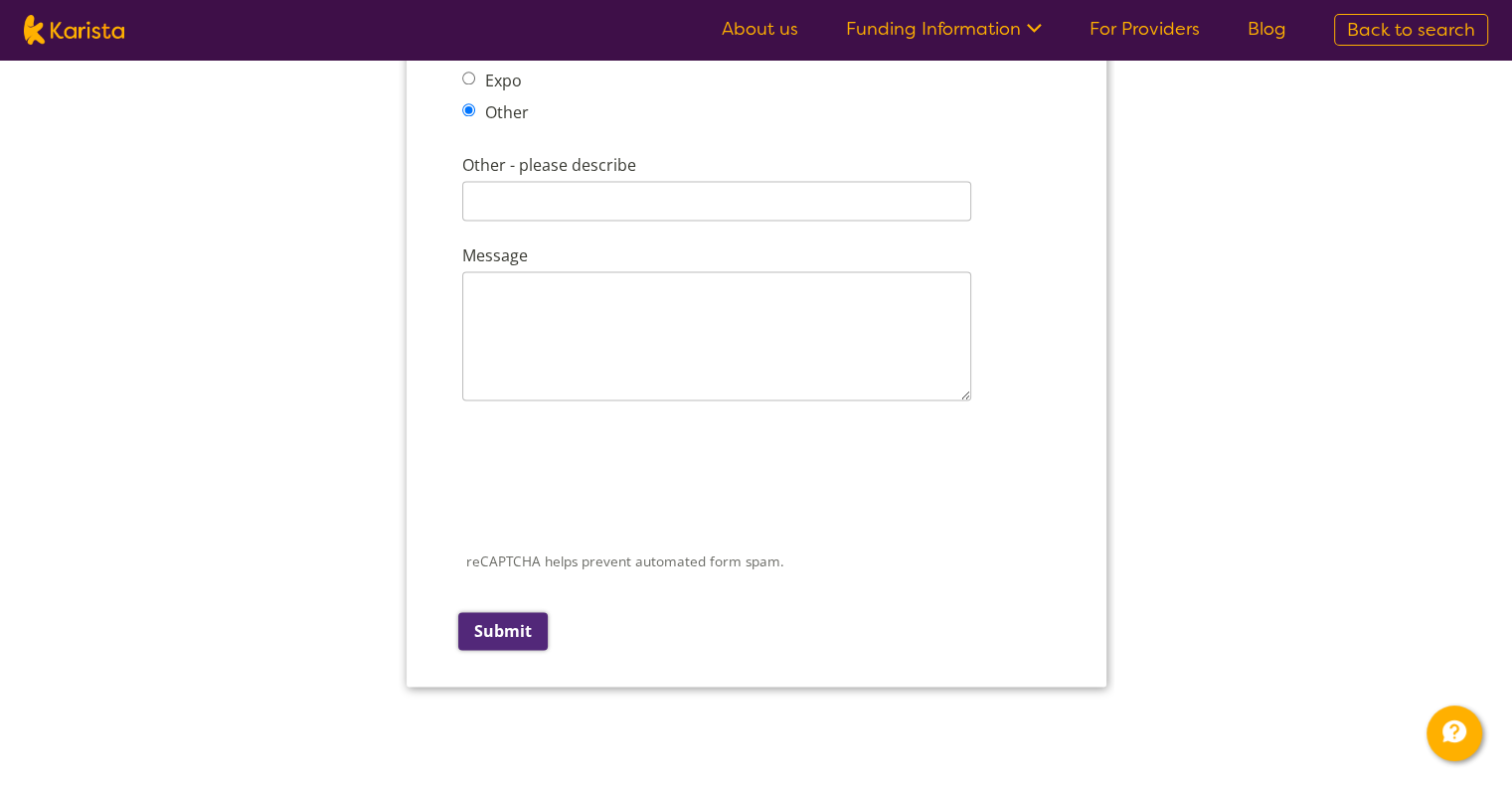 click on "Submit" at bounding box center [502, 631] 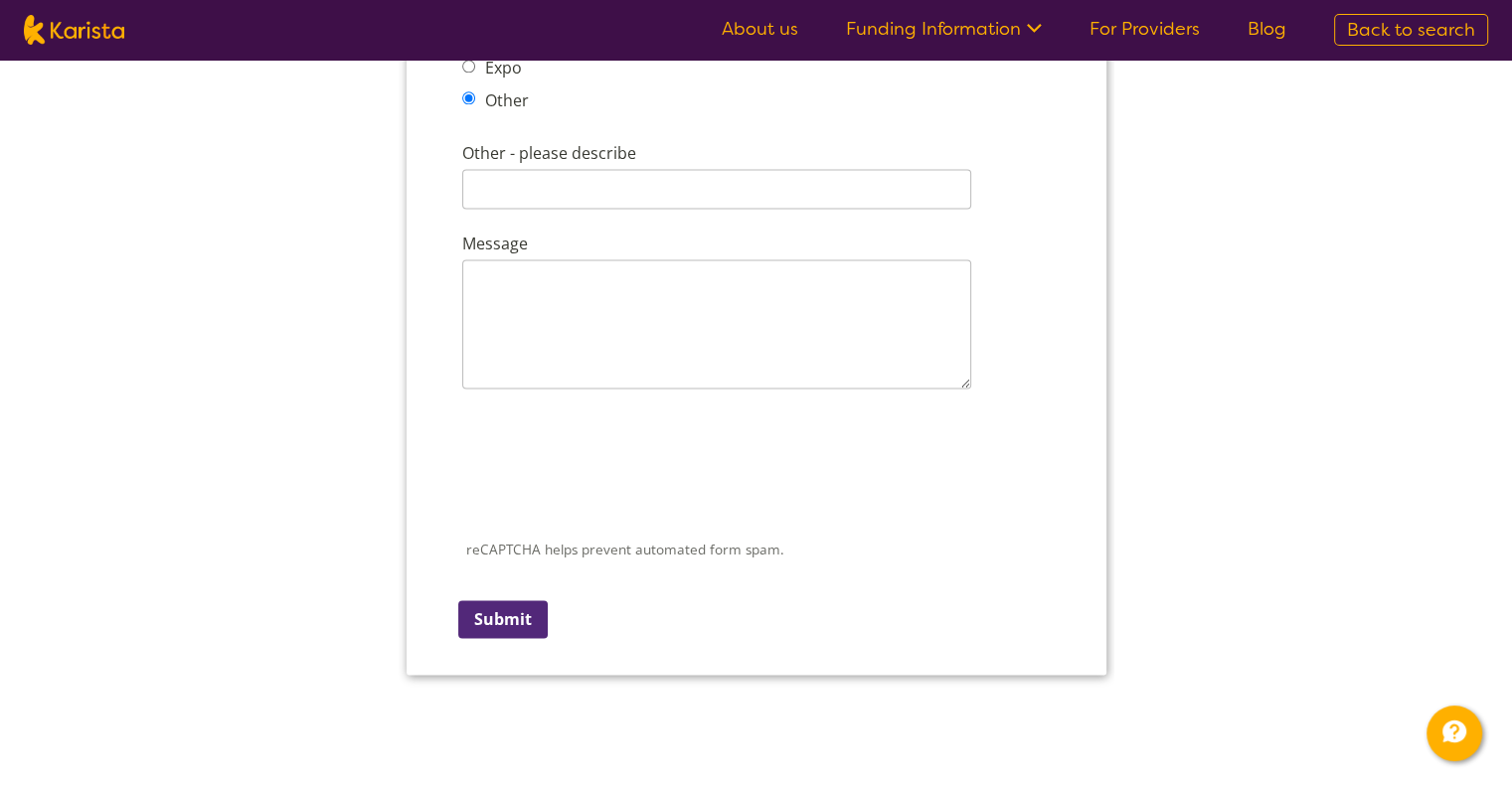 scroll, scrollTop: 30, scrollLeft: 0, axis: vertical 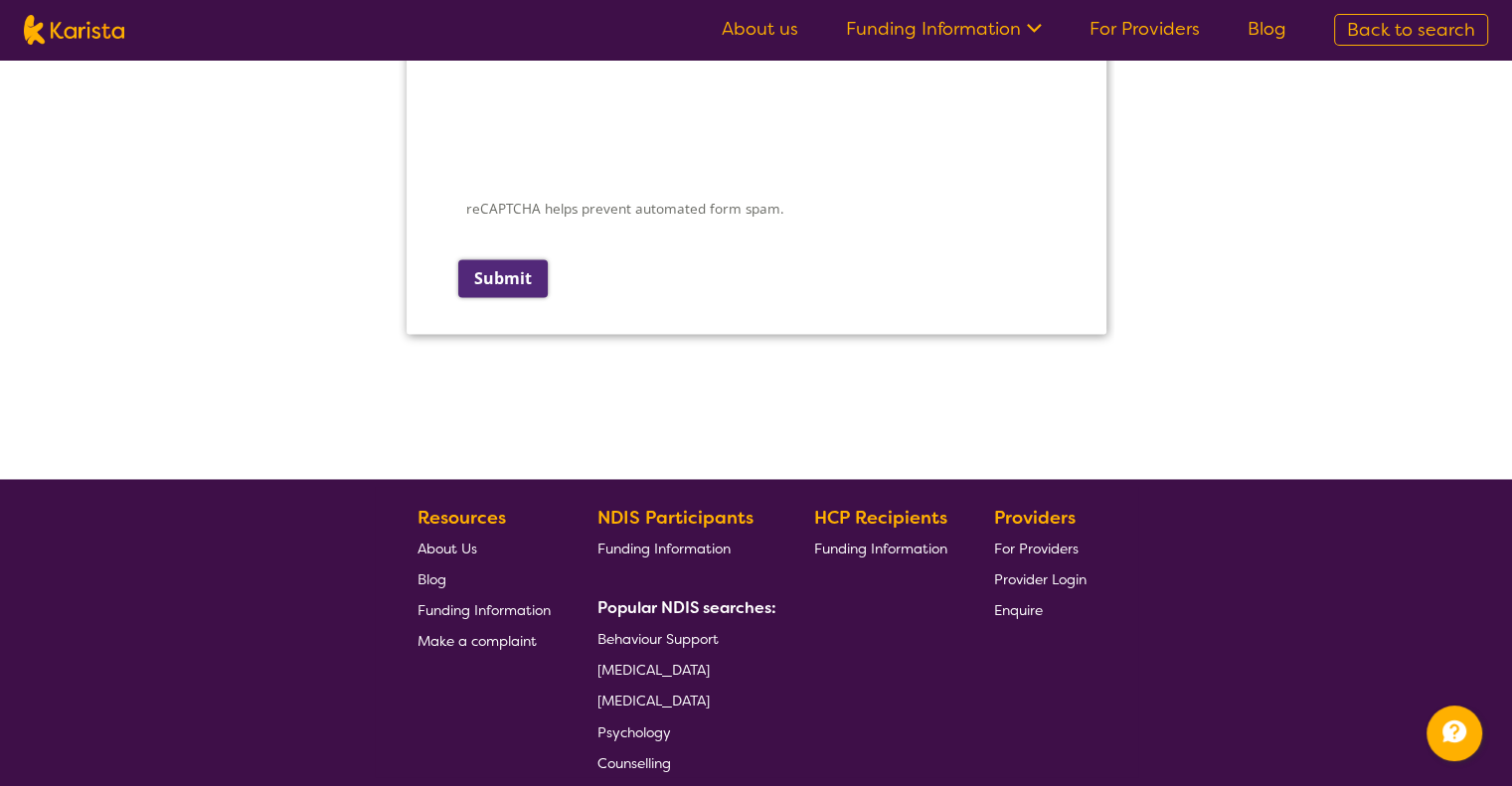 type on "1" 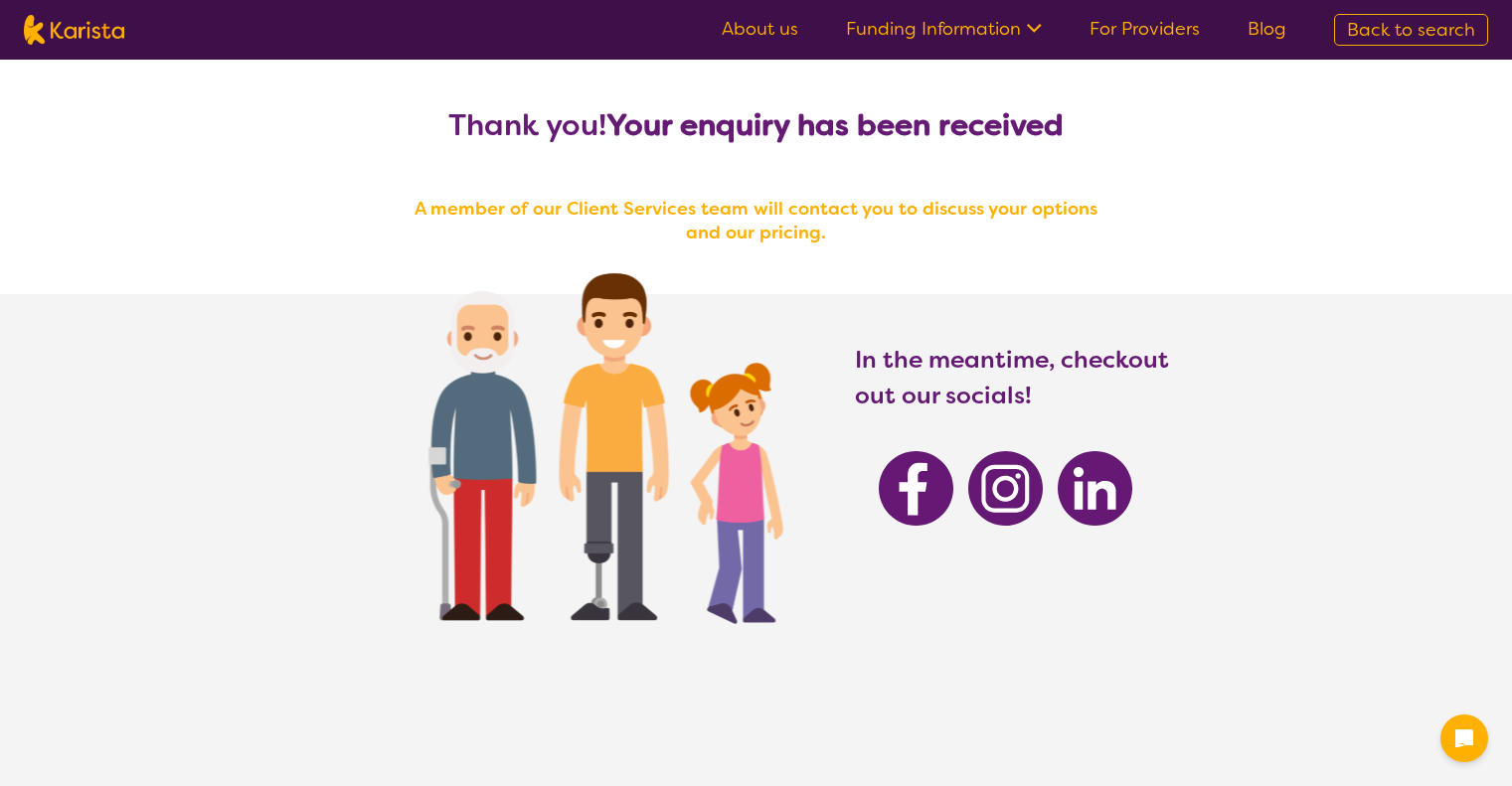 scroll, scrollTop: 0, scrollLeft: 0, axis: both 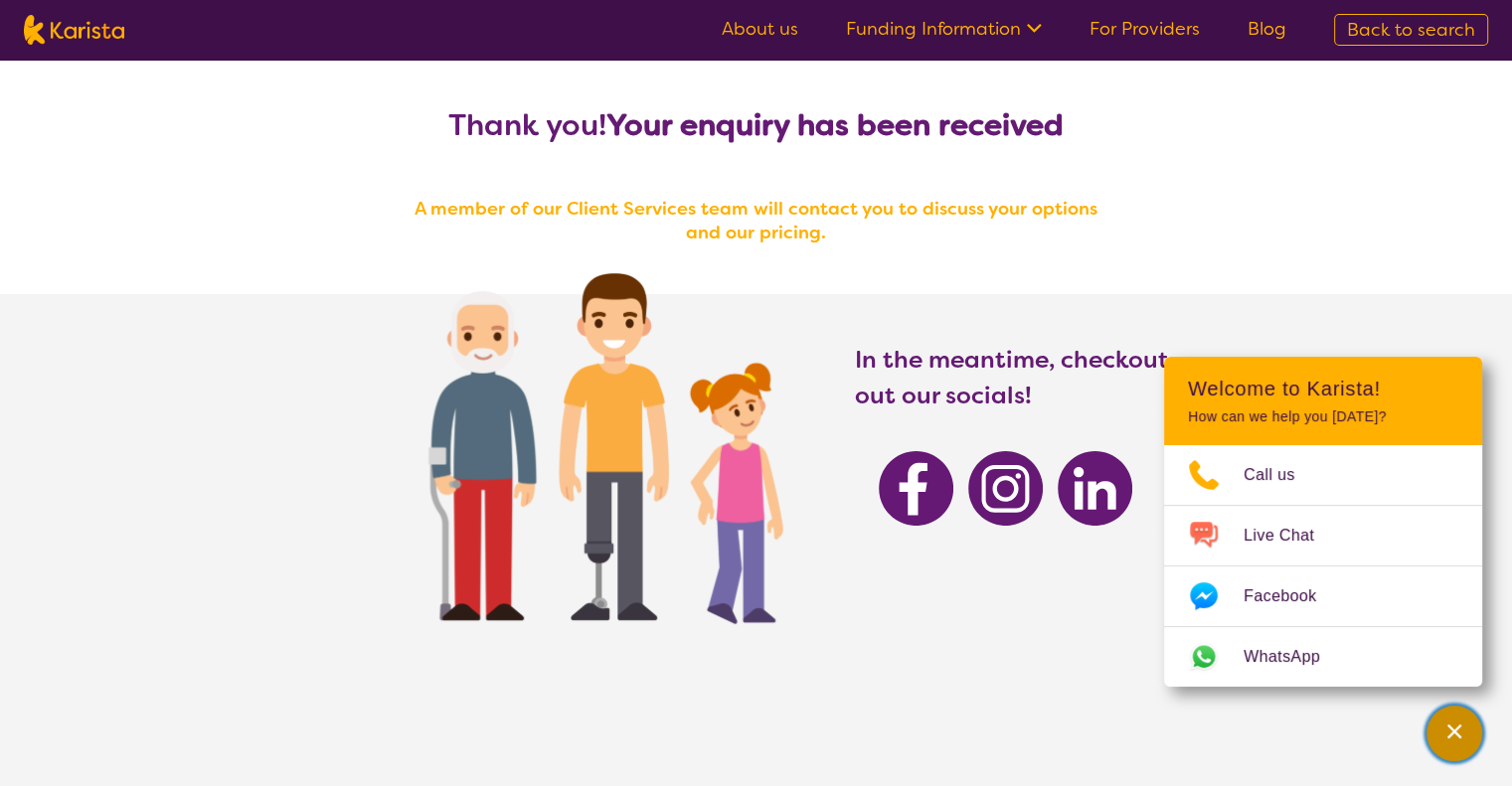 click 